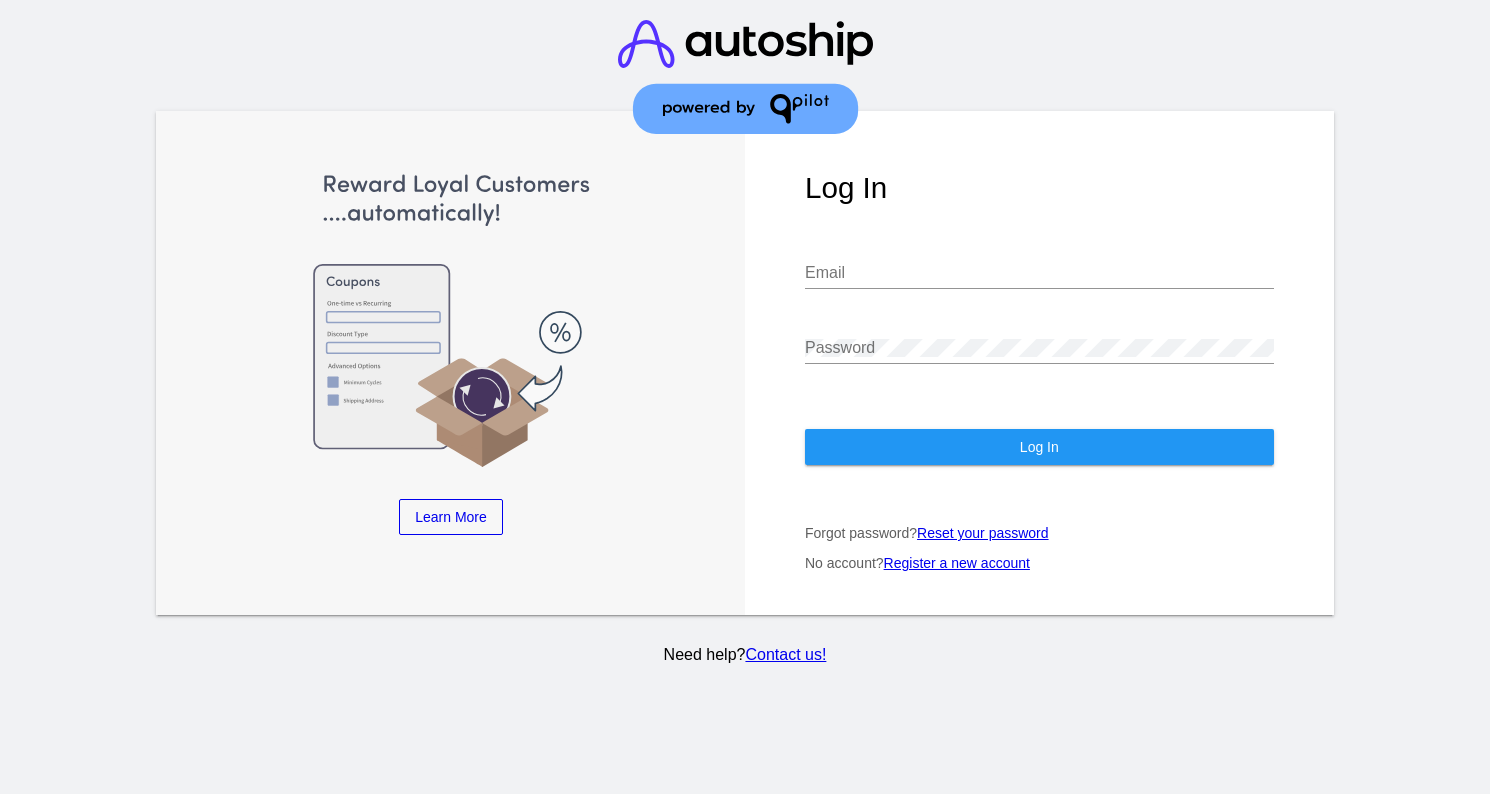 scroll, scrollTop: 0, scrollLeft: 0, axis: both 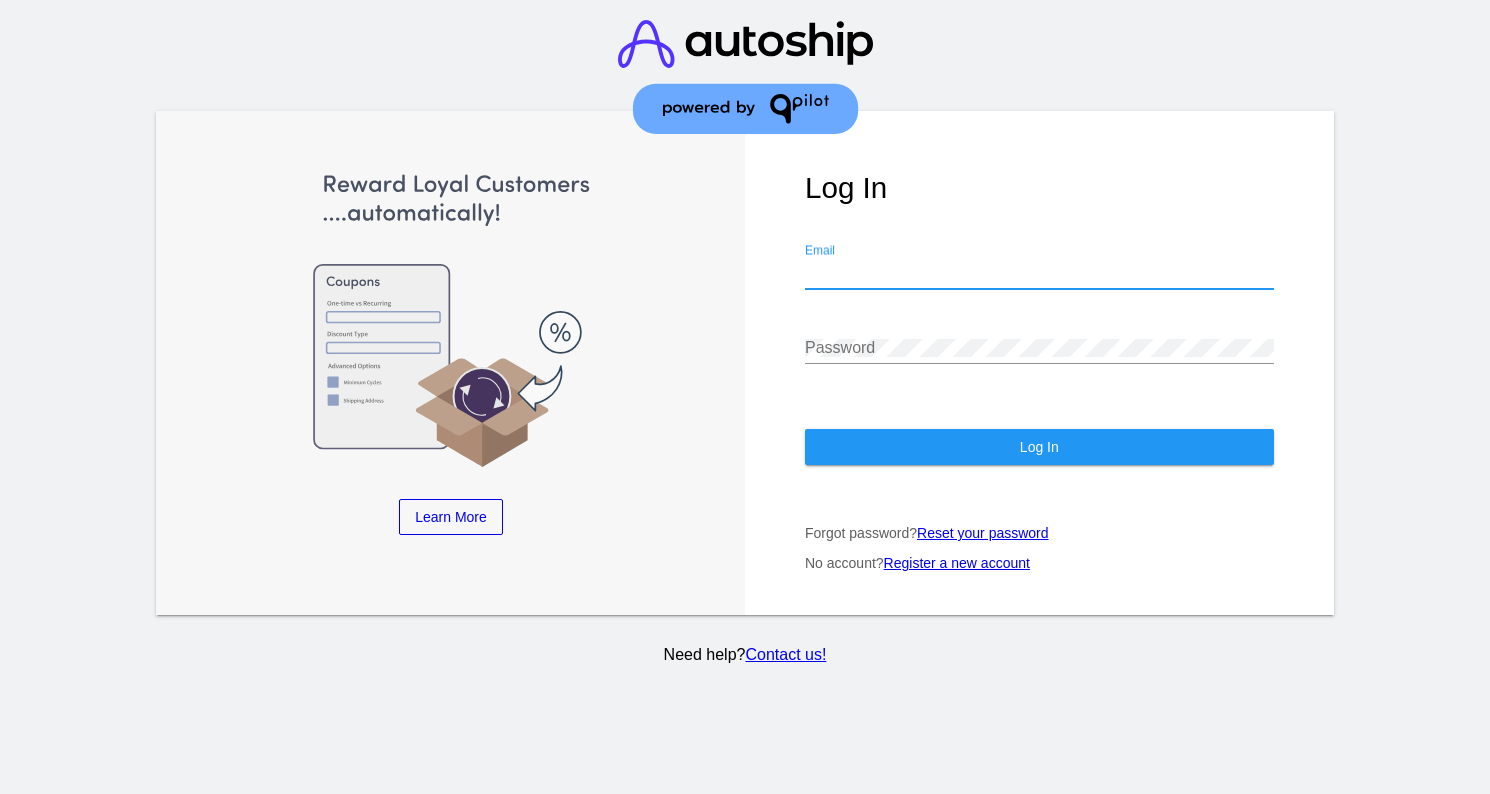 type on "[EMAIL]" 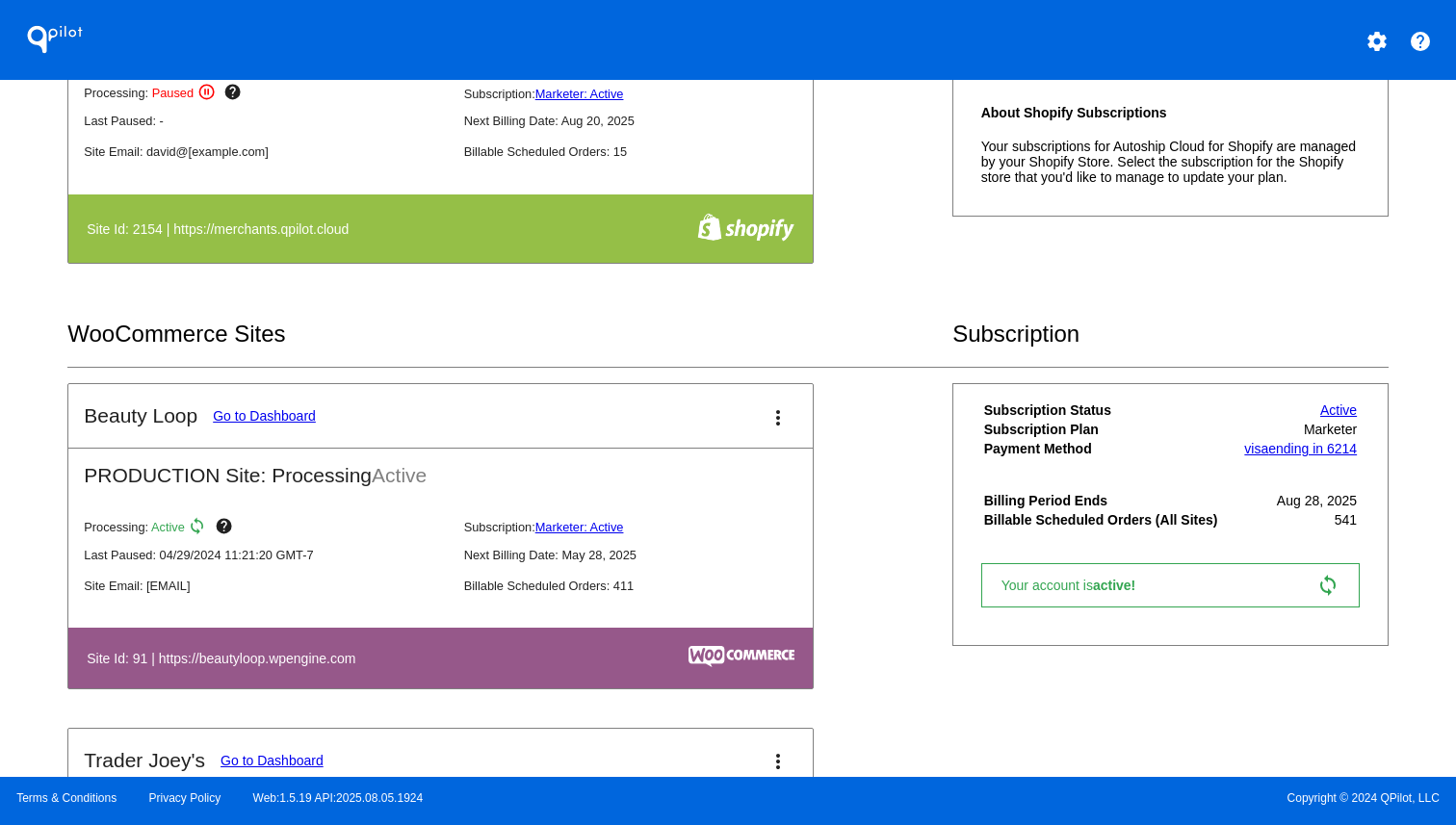 scroll, scrollTop: 661, scrollLeft: 0, axis: vertical 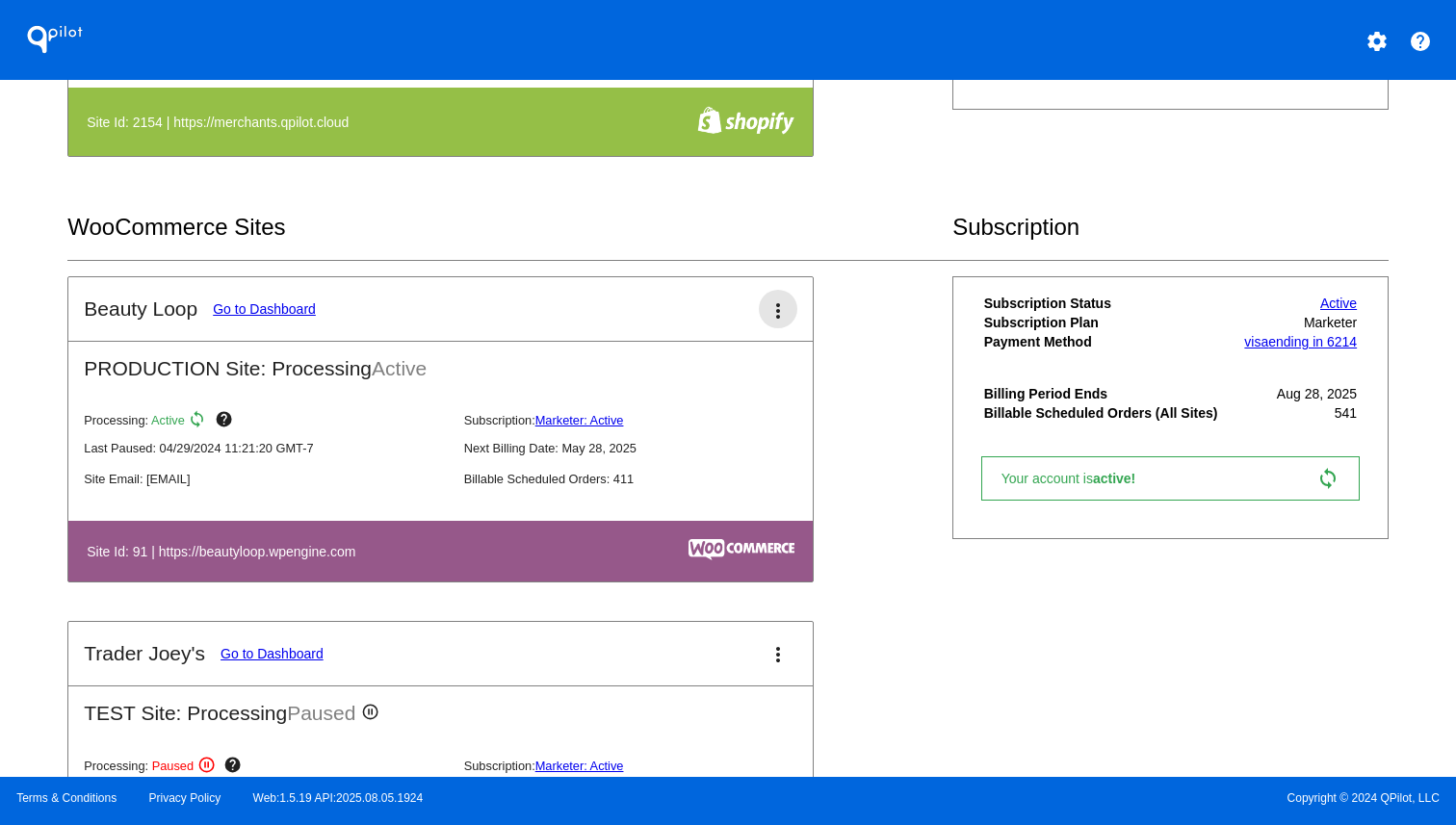 click on "more_vert" at bounding box center (778, 311) 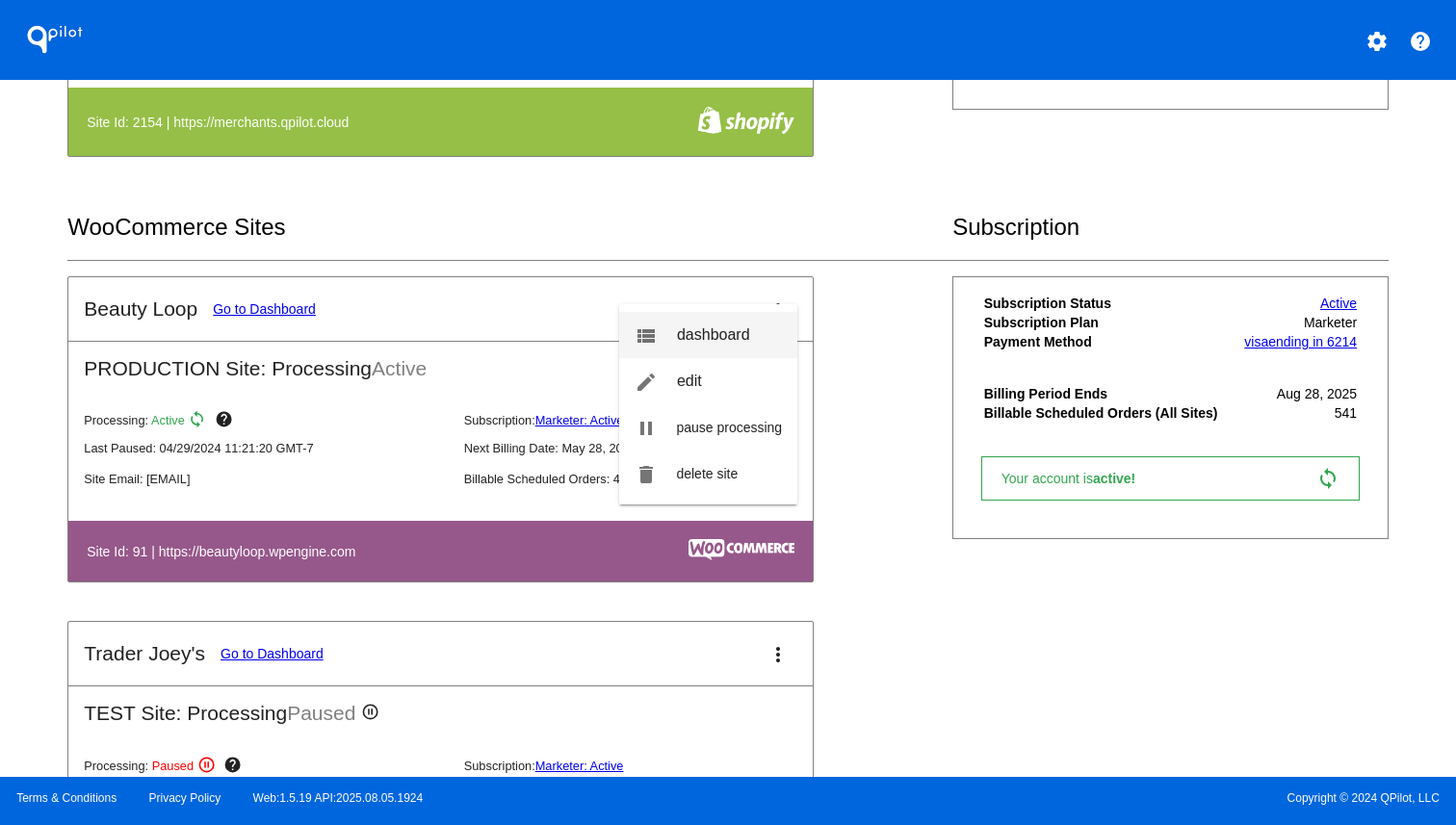 click on "dashboard" at bounding box center [714, 334] 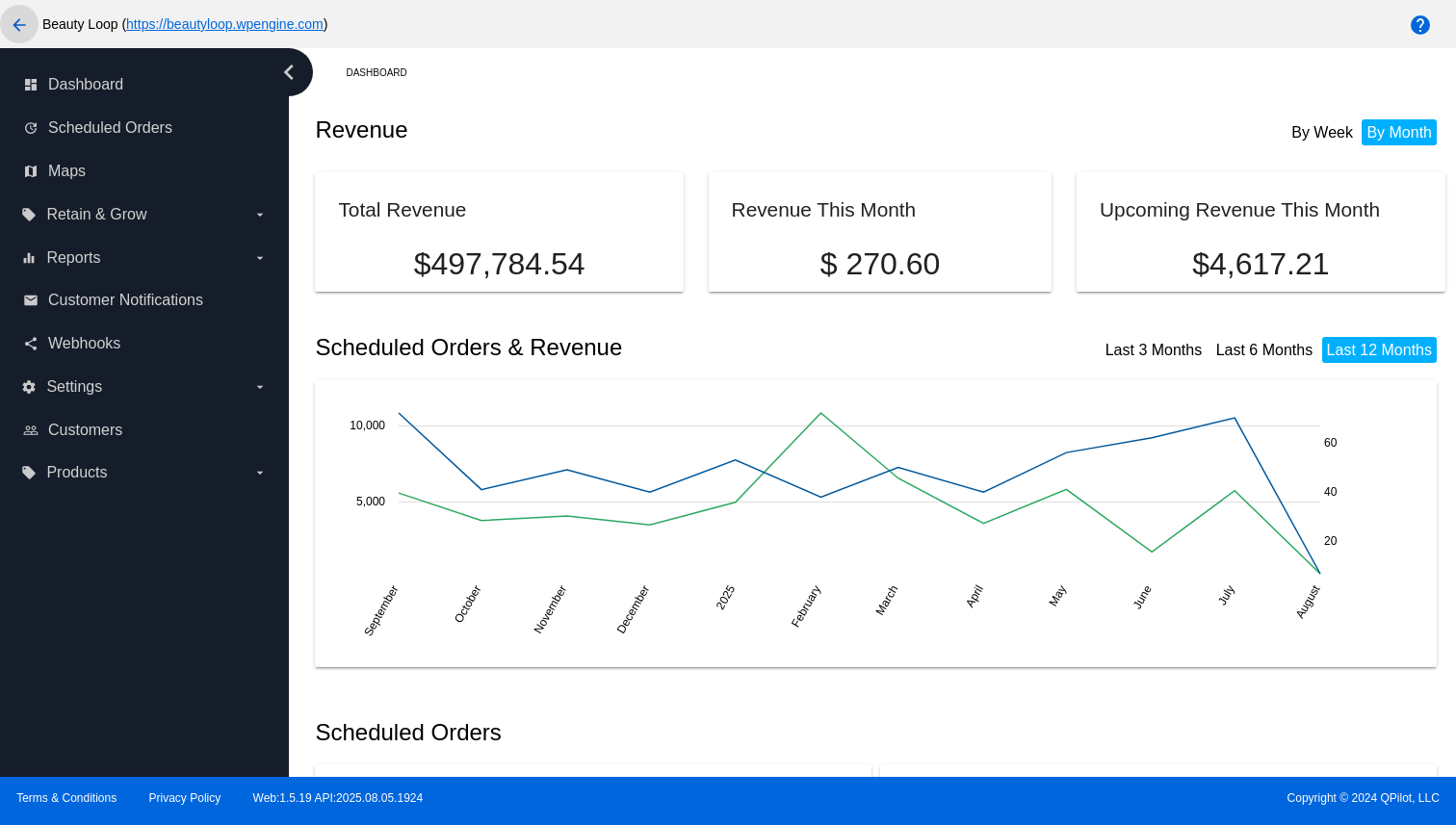 click on "arrow_back" at bounding box center (19, 25) 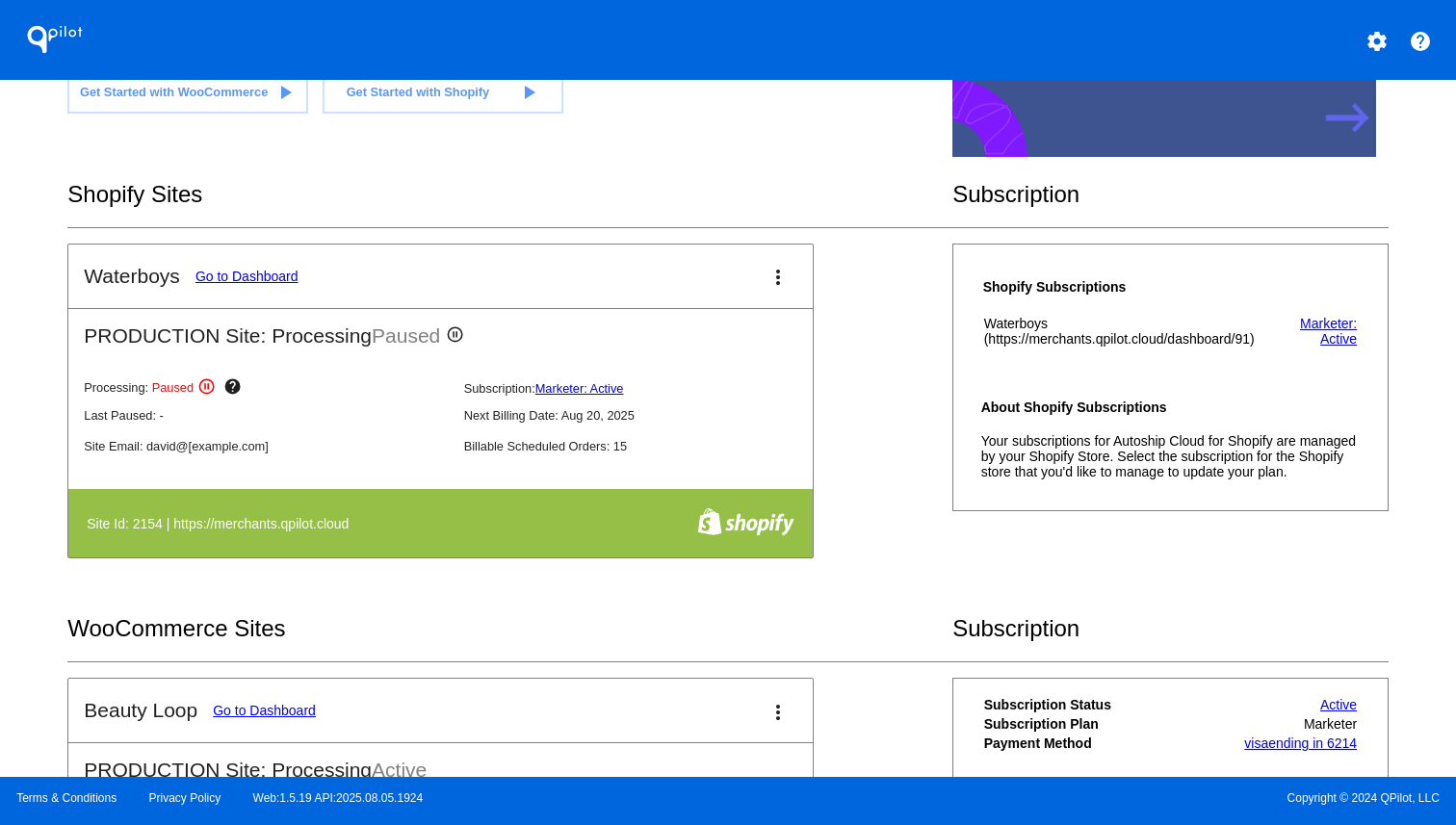 scroll, scrollTop: 316, scrollLeft: 0, axis: vertical 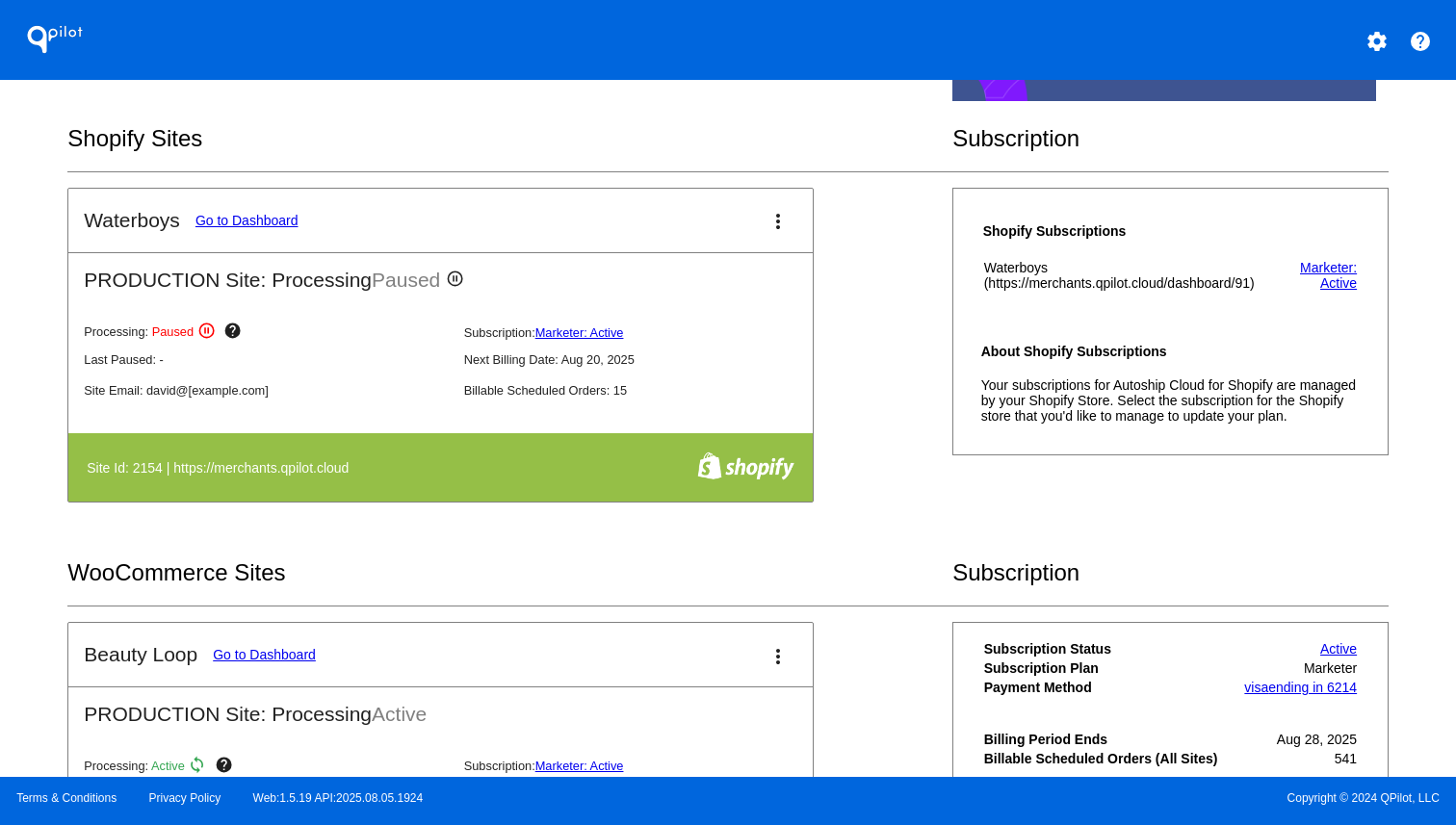 click on "Waterboys
Go to Dashboard
more_vert" at bounding box center (440, 220) 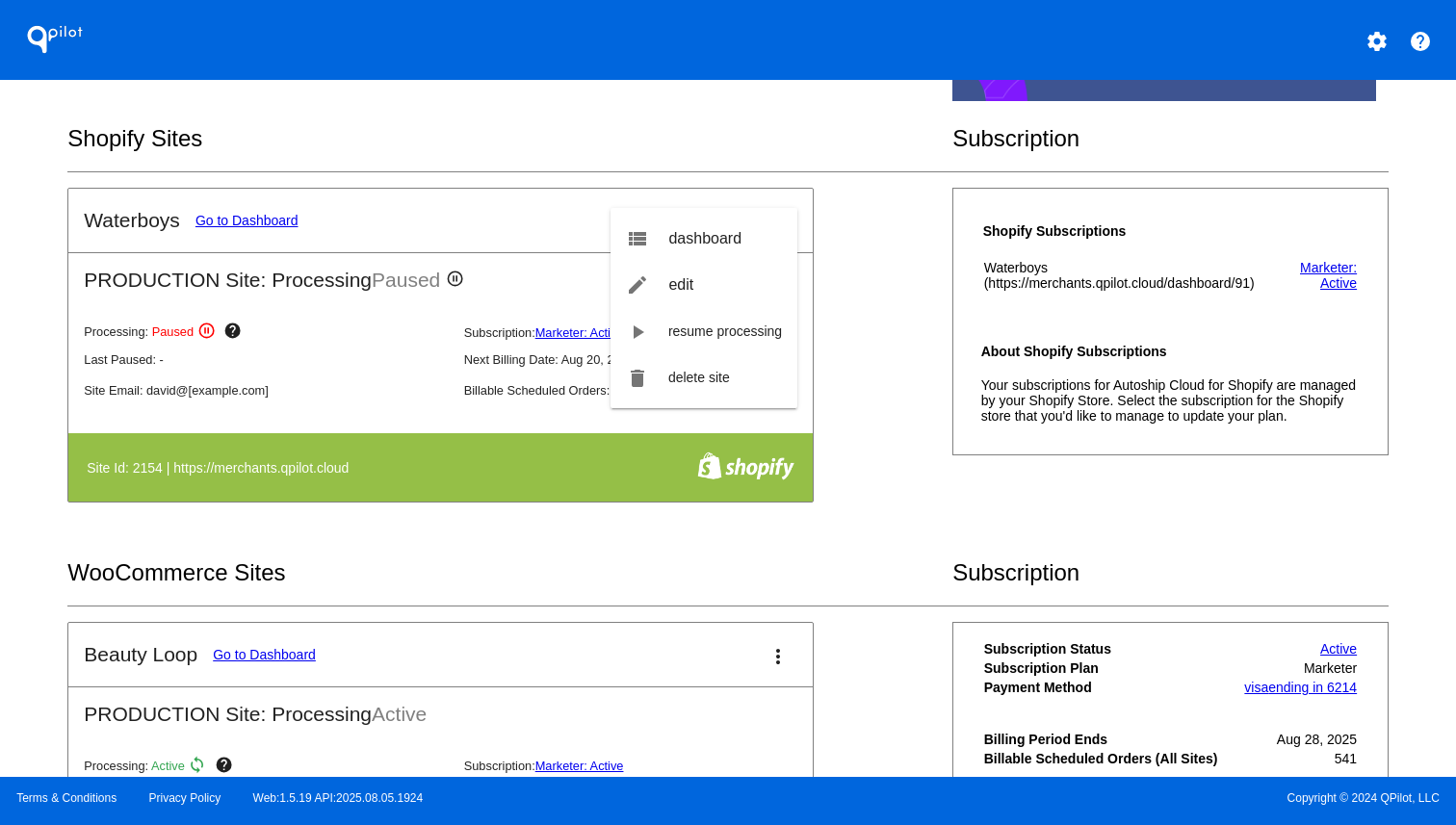 click at bounding box center [728, 412] 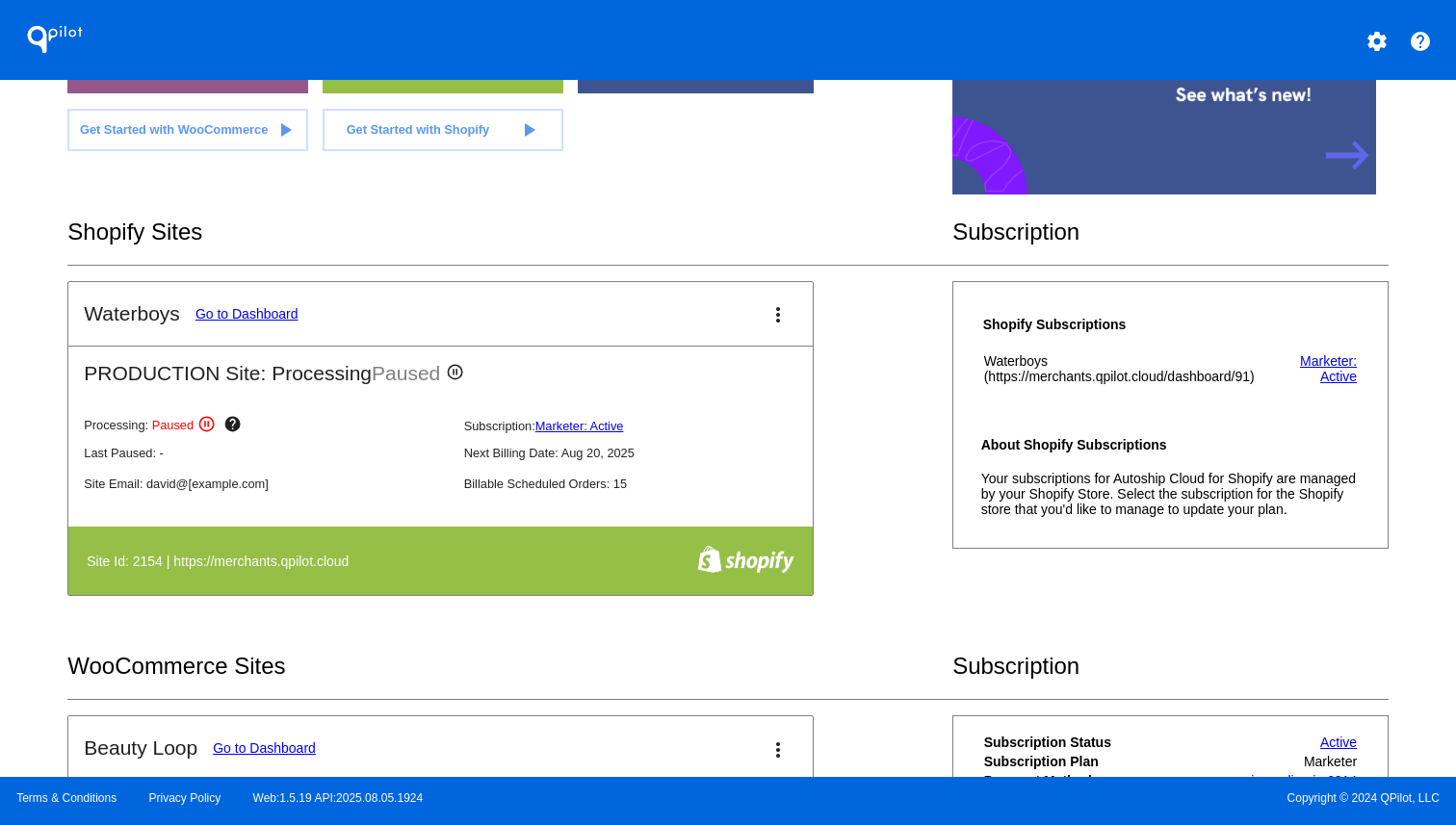 scroll, scrollTop: 0, scrollLeft: 0, axis: both 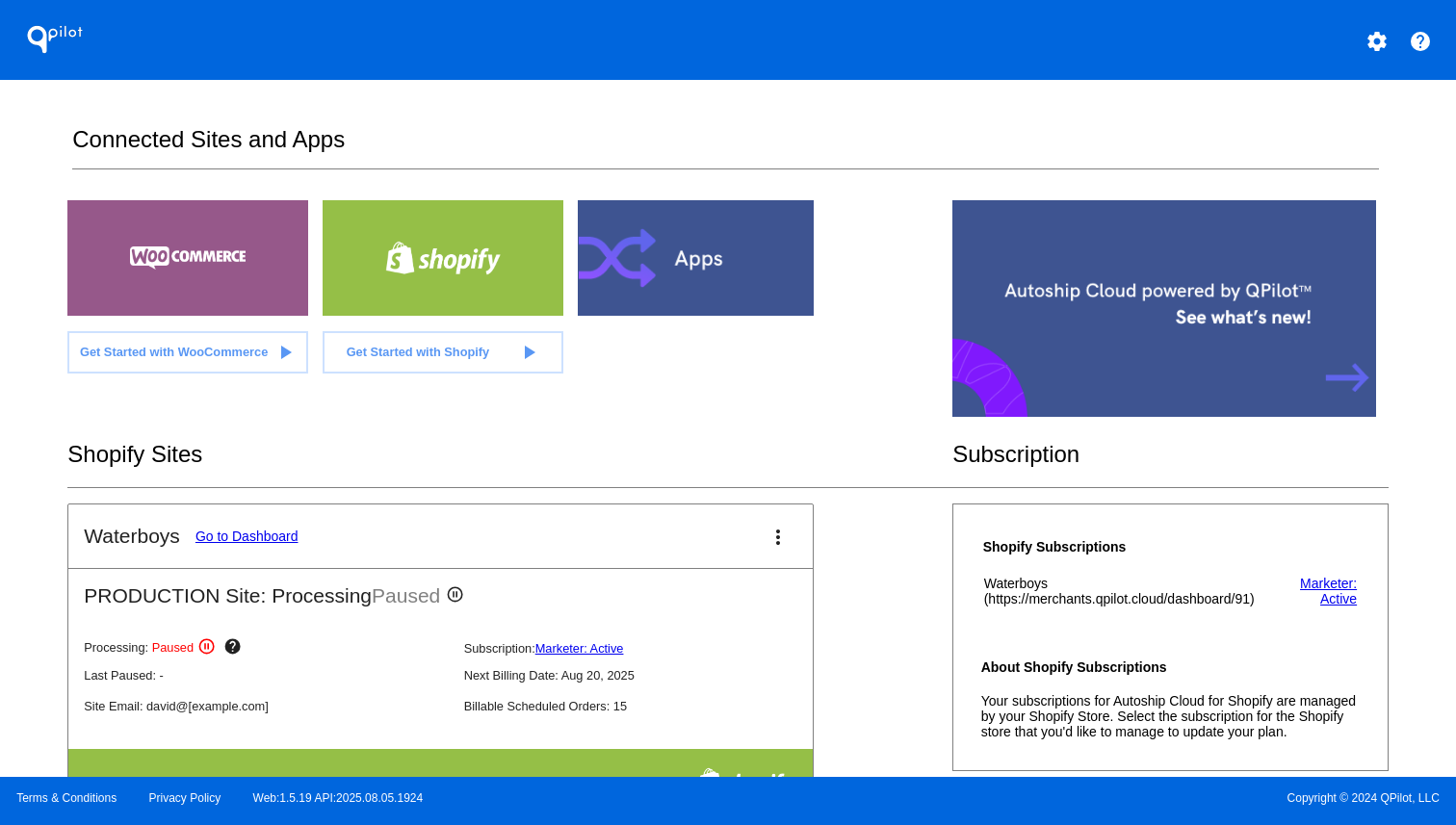 click at bounding box center (1164, 308) 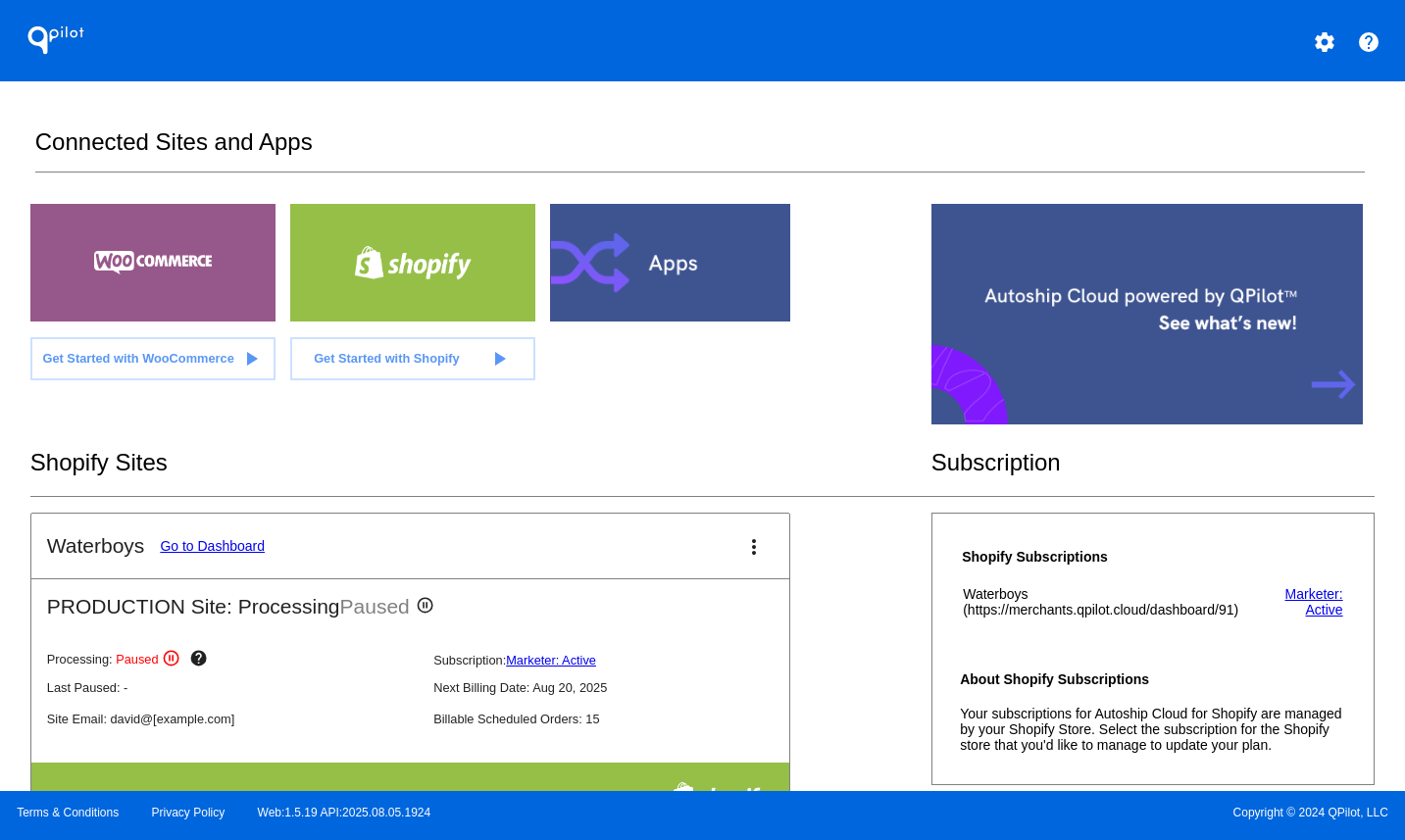 click on "Connected Sites and Apps" at bounding box center [700, 150] 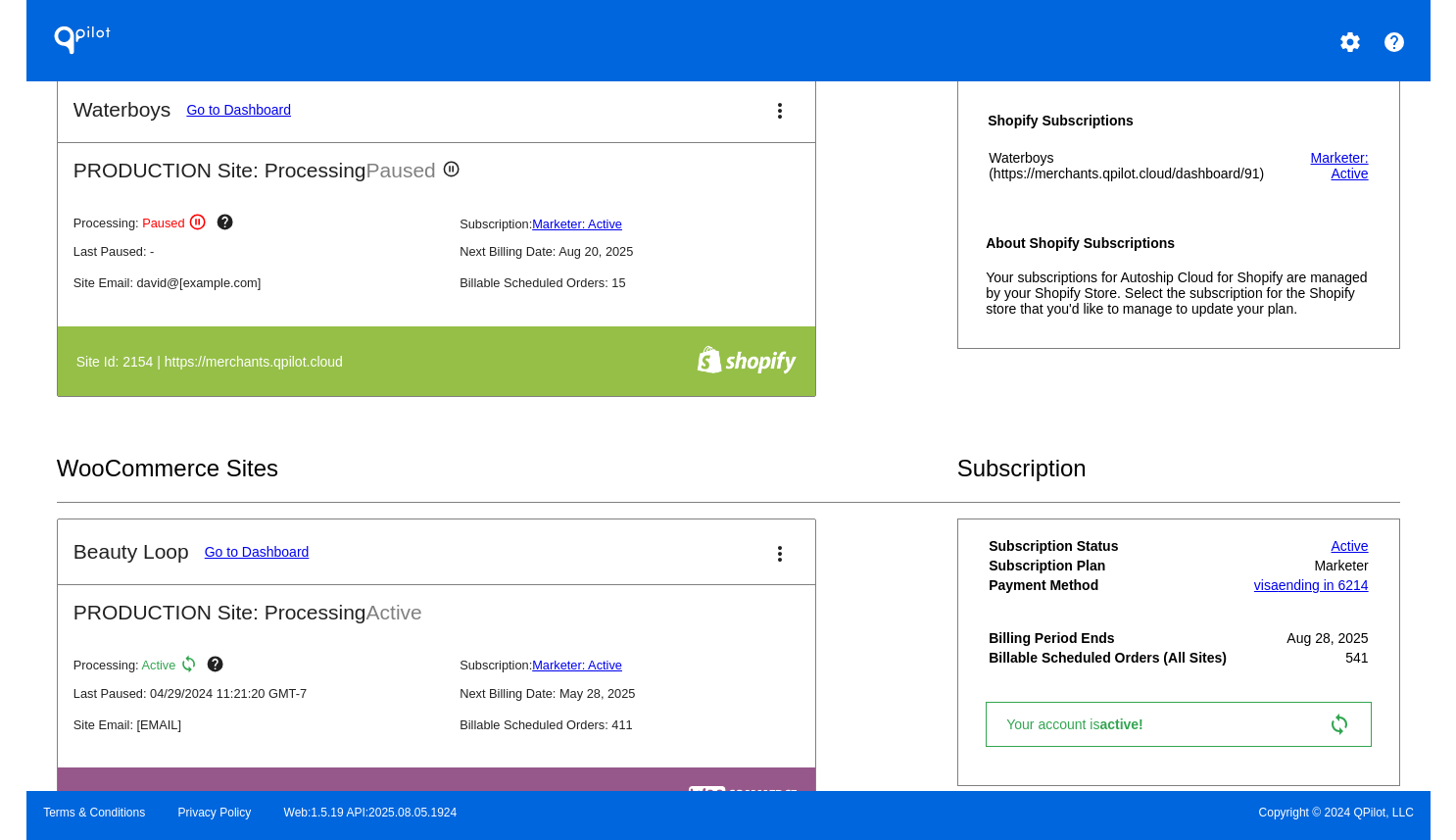 scroll, scrollTop: 407, scrollLeft: 0, axis: vertical 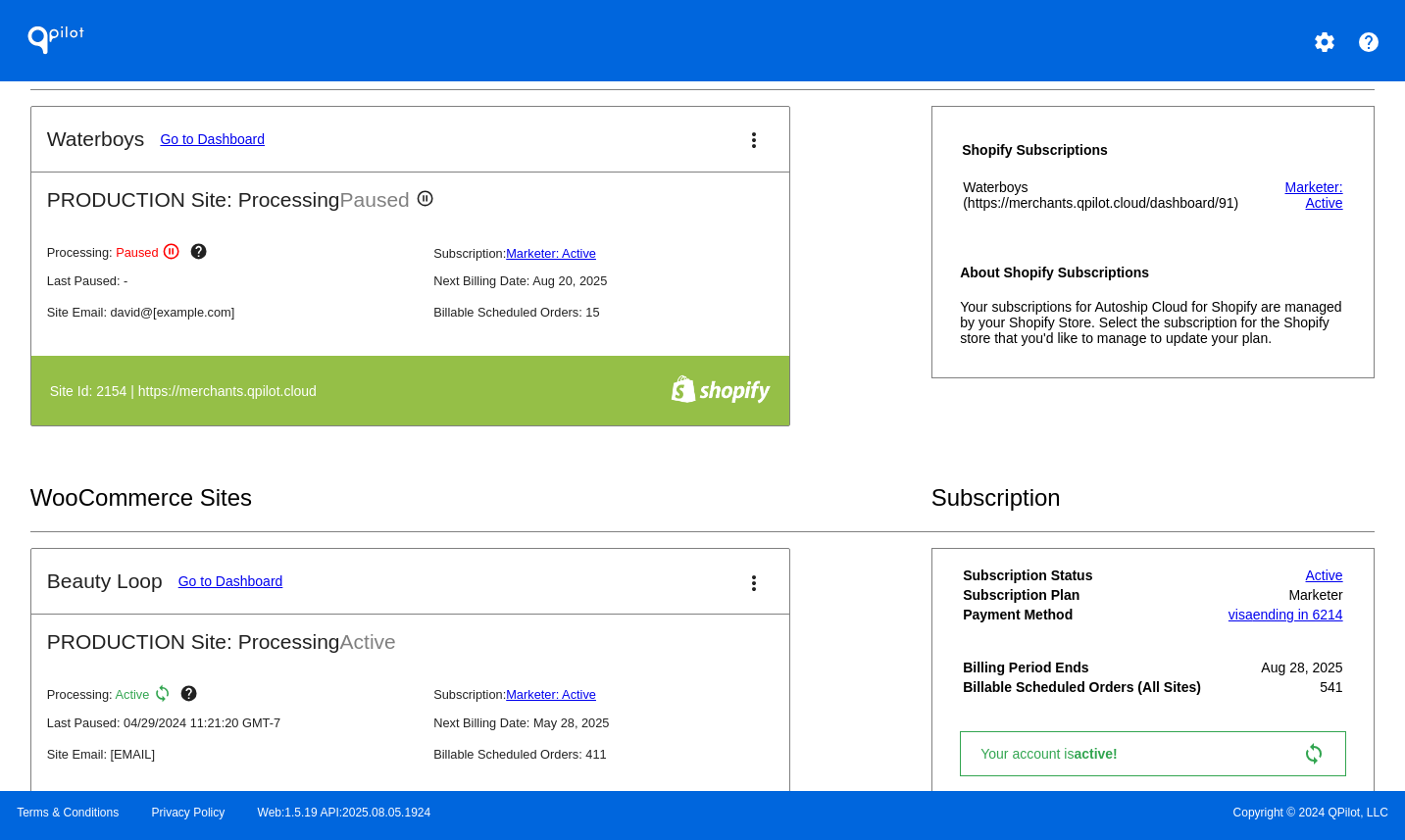 click on "Go to Dashboard" at bounding box center (230, 581) 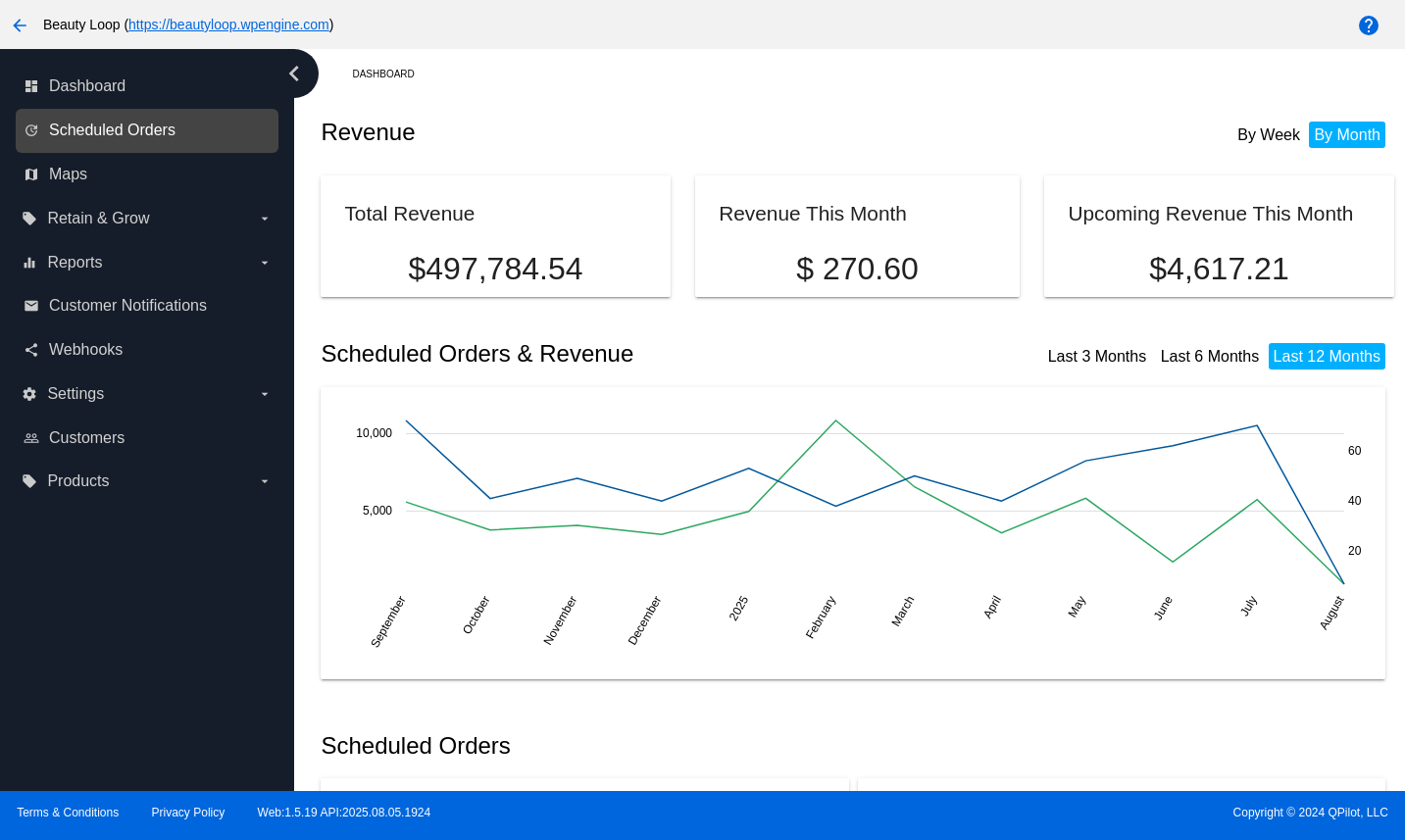 click on "Scheduled Orders" at bounding box center (112, 130) 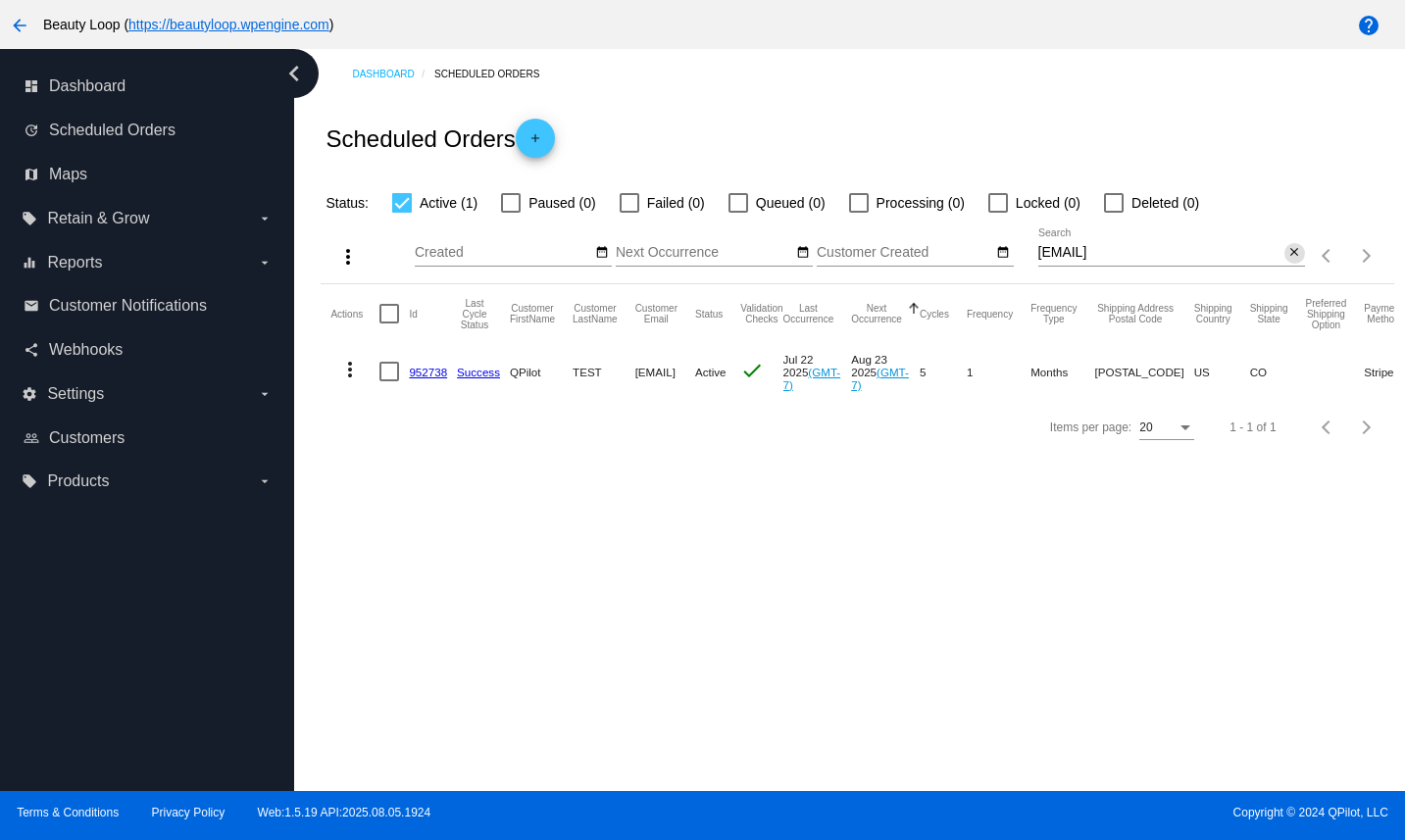 click on "close" 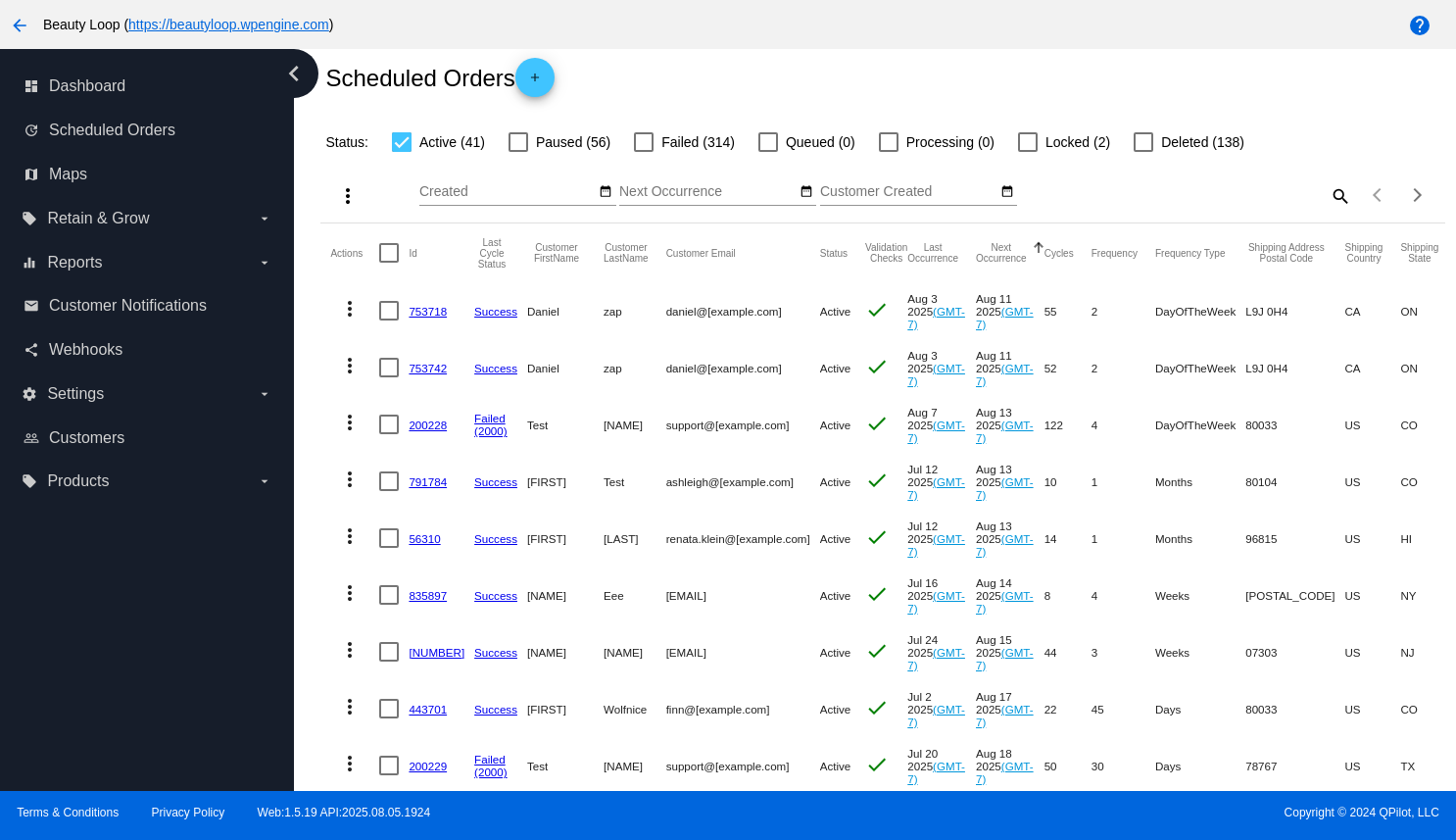 scroll, scrollTop: 189, scrollLeft: 0, axis: vertical 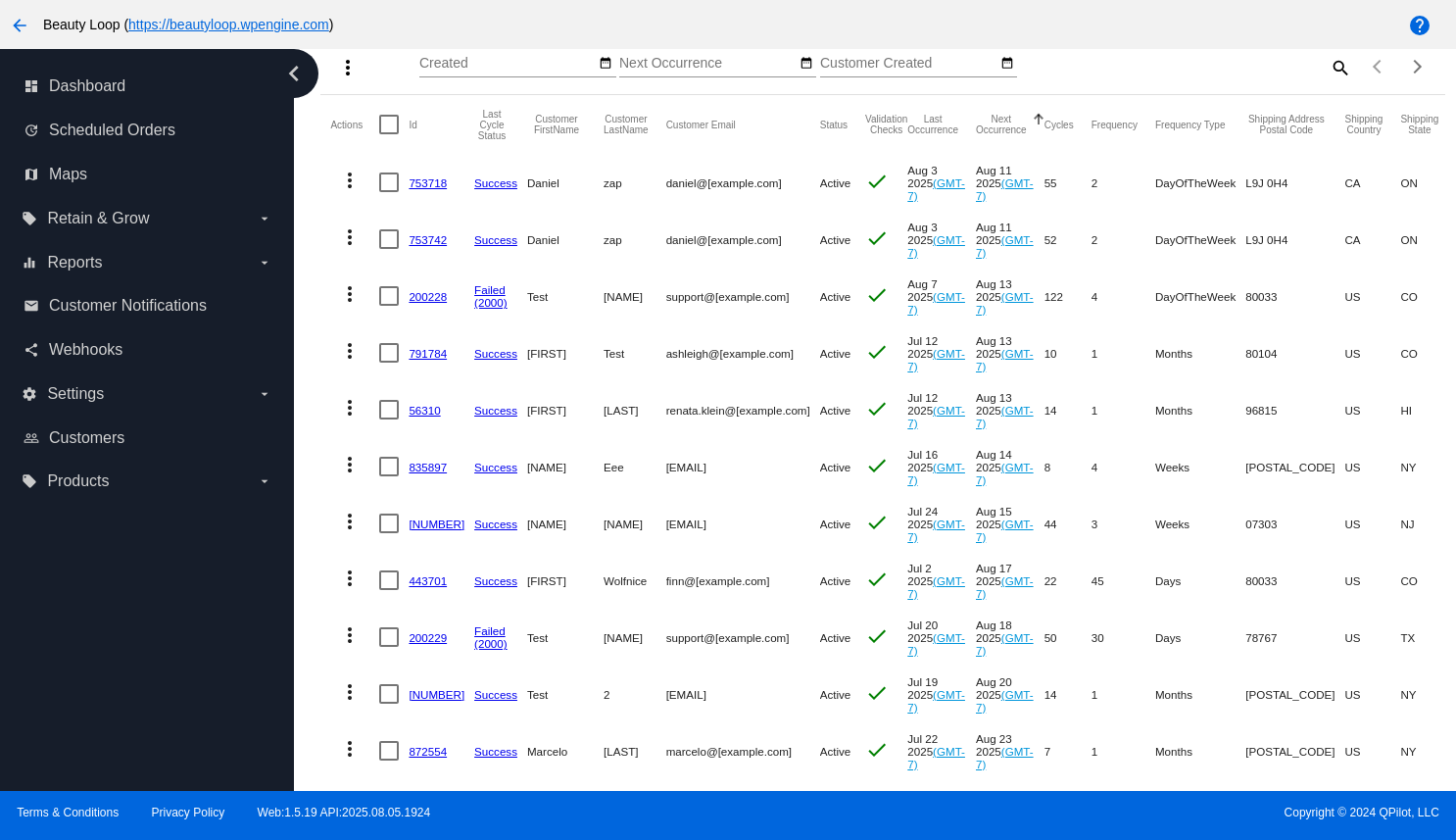 click on "753718" 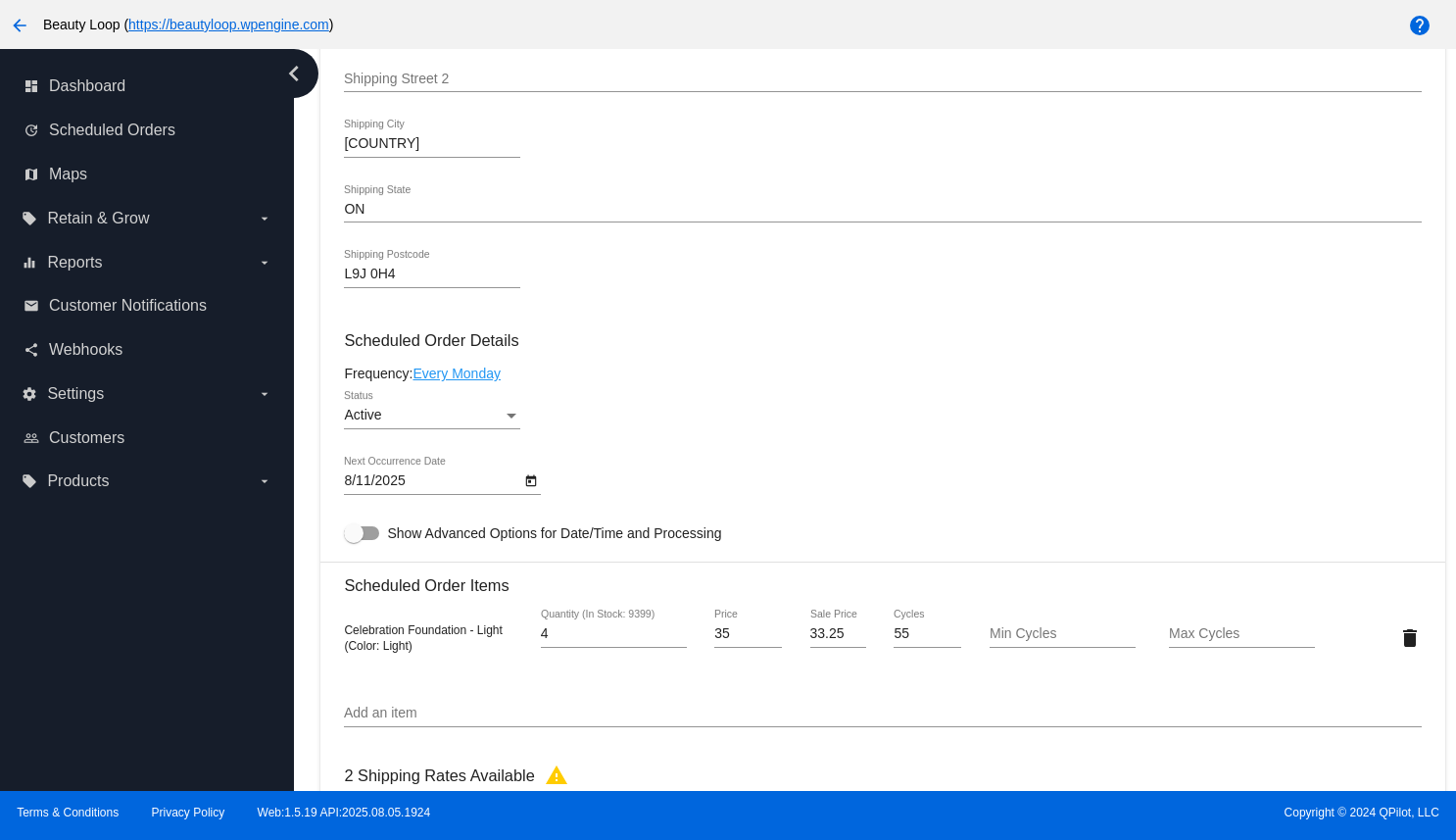scroll, scrollTop: 928, scrollLeft: 0, axis: vertical 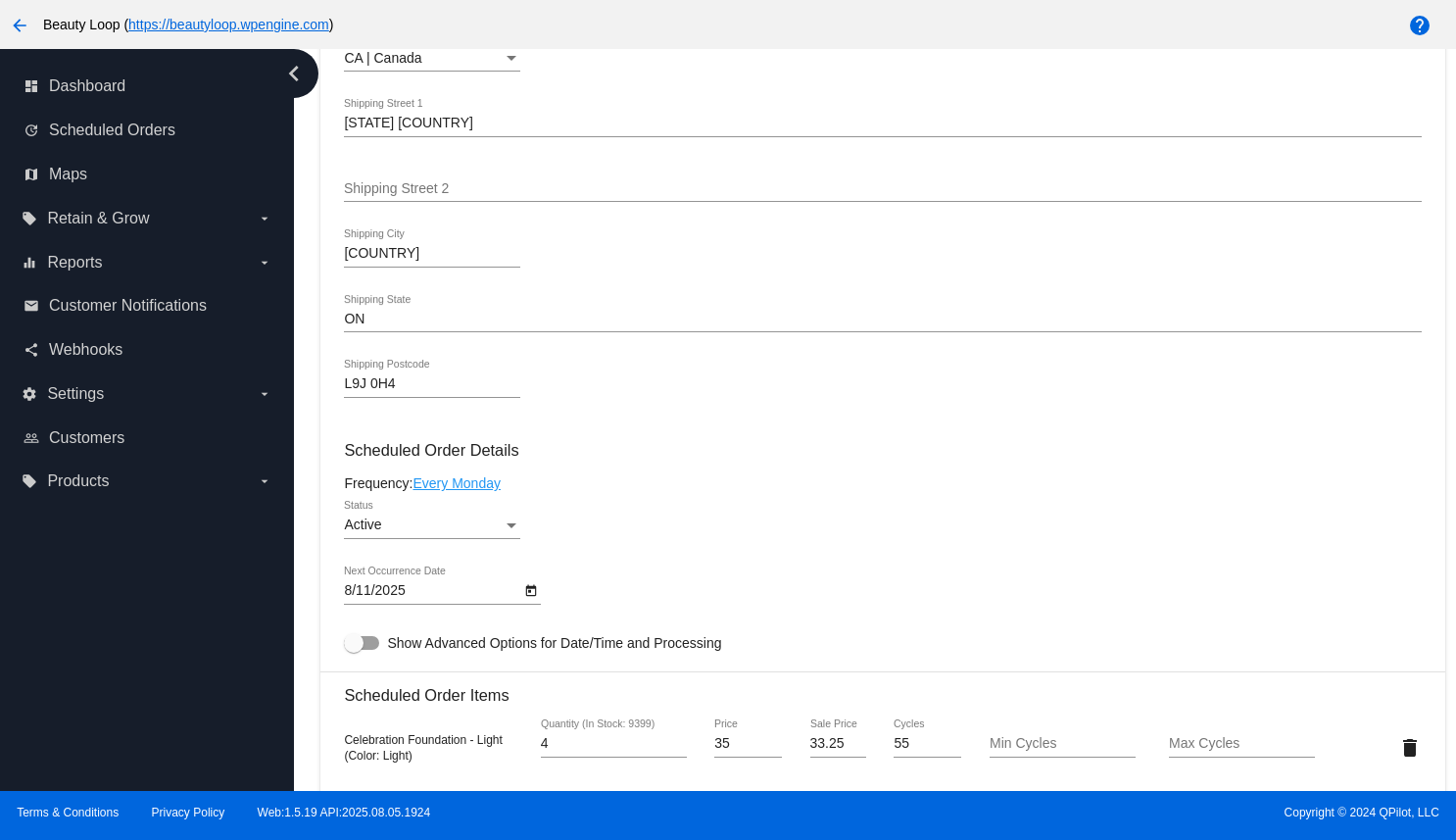 click on "arrow_back" at bounding box center [20, 25] 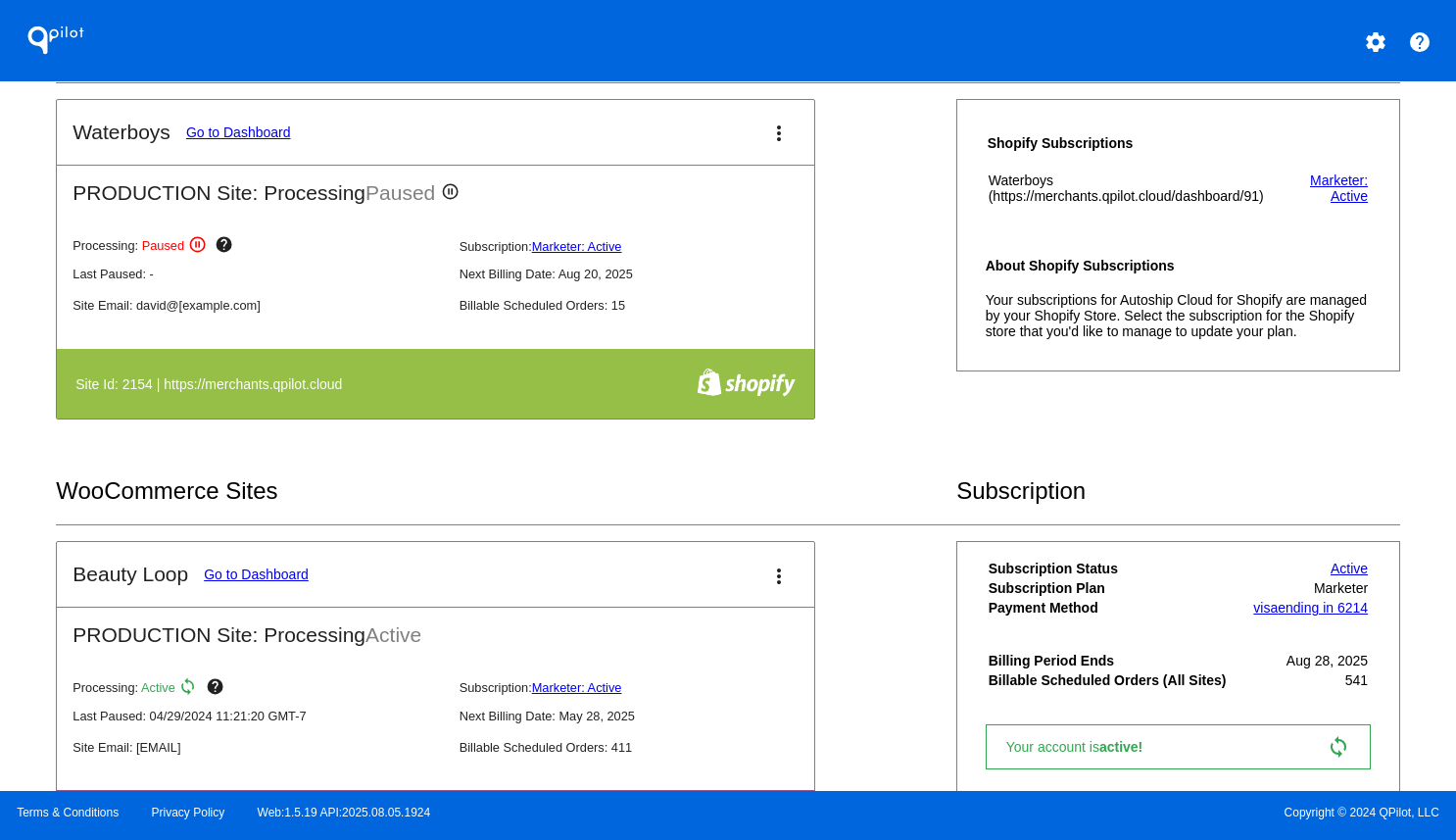 scroll, scrollTop: 377, scrollLeft: 0, axis: vertical 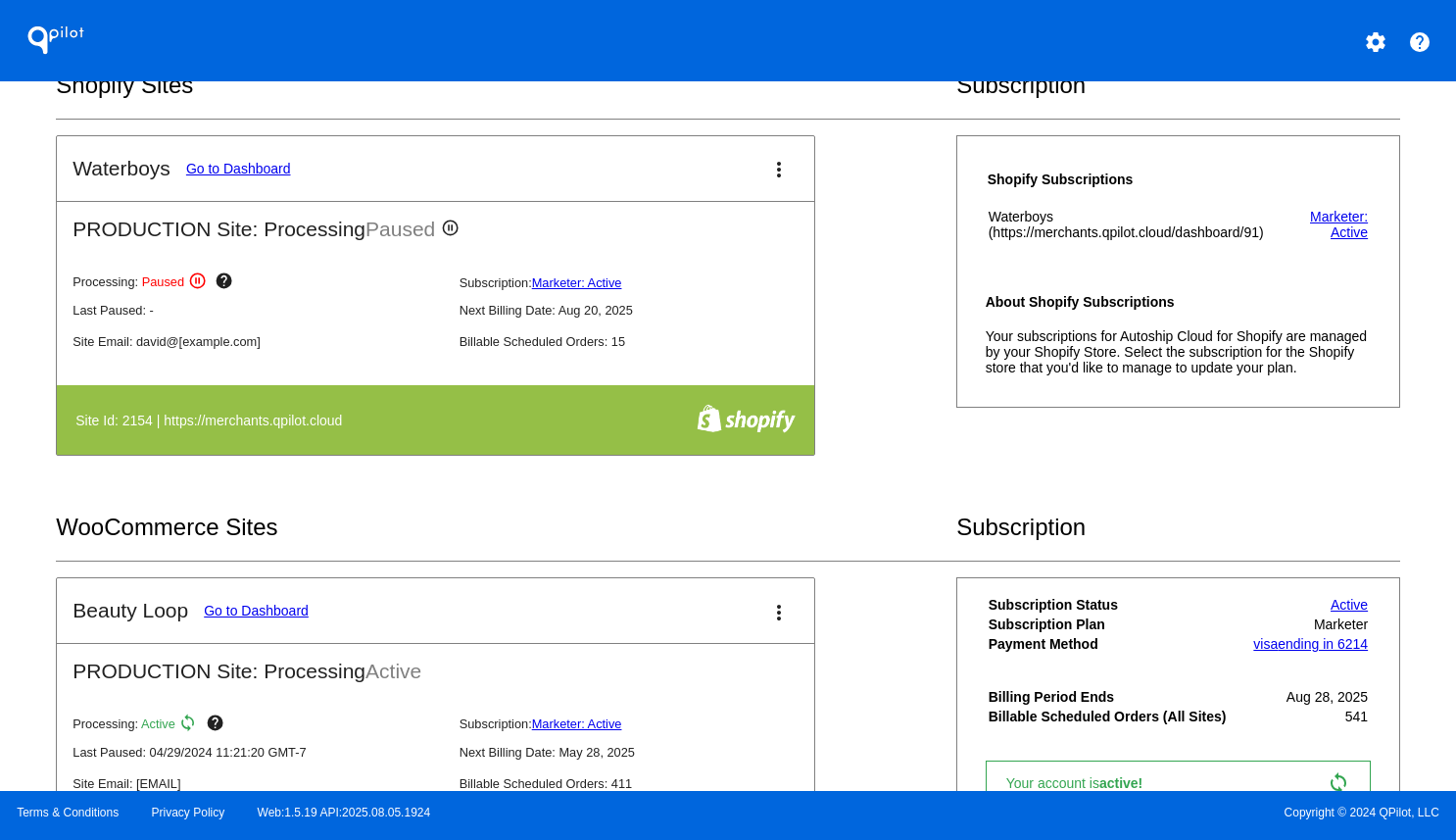 click on "Go to Dashboard" at bounding box center (238, 169) 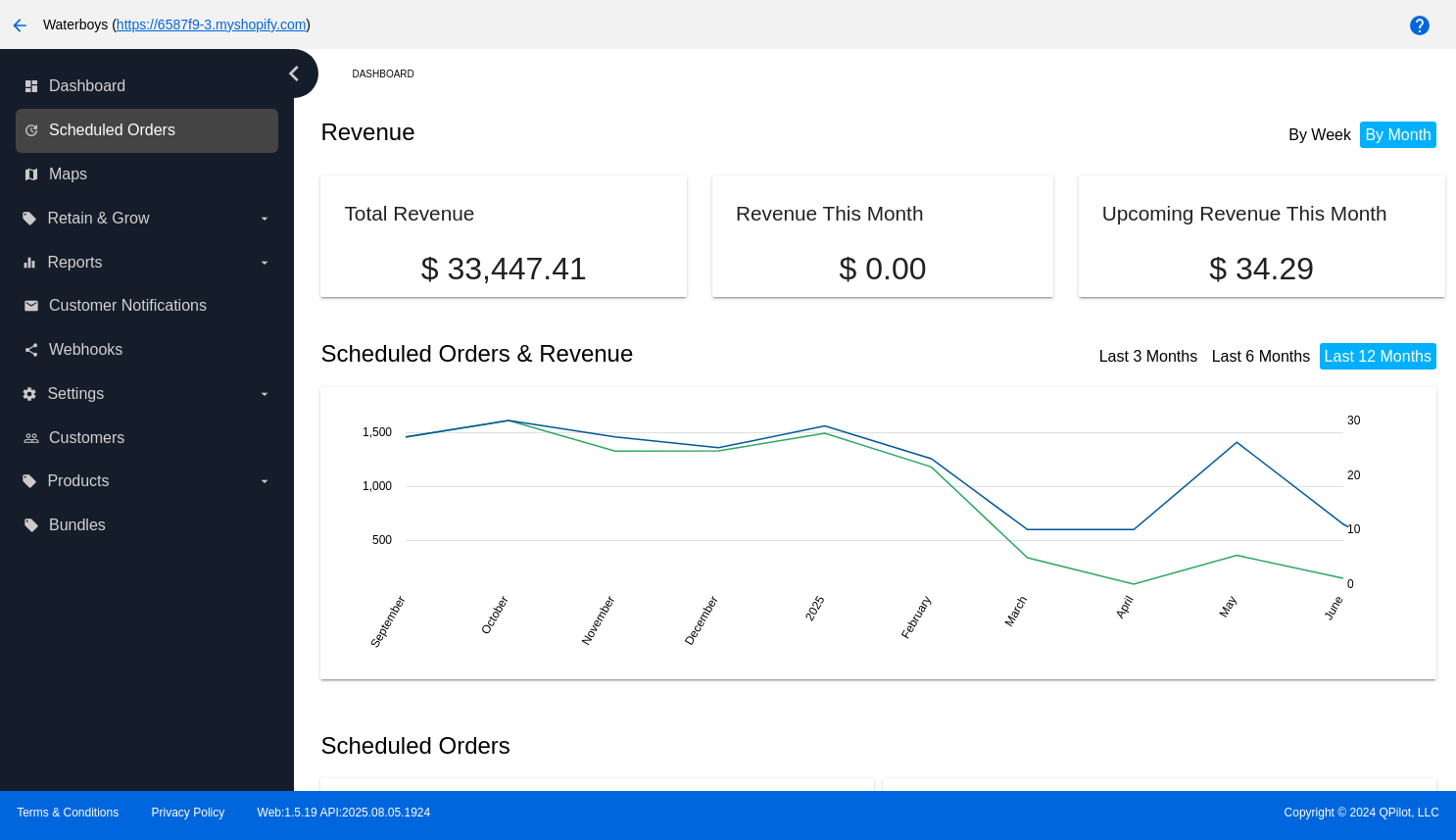click on "Scheduled Orders" at bounding box center (112, 130) 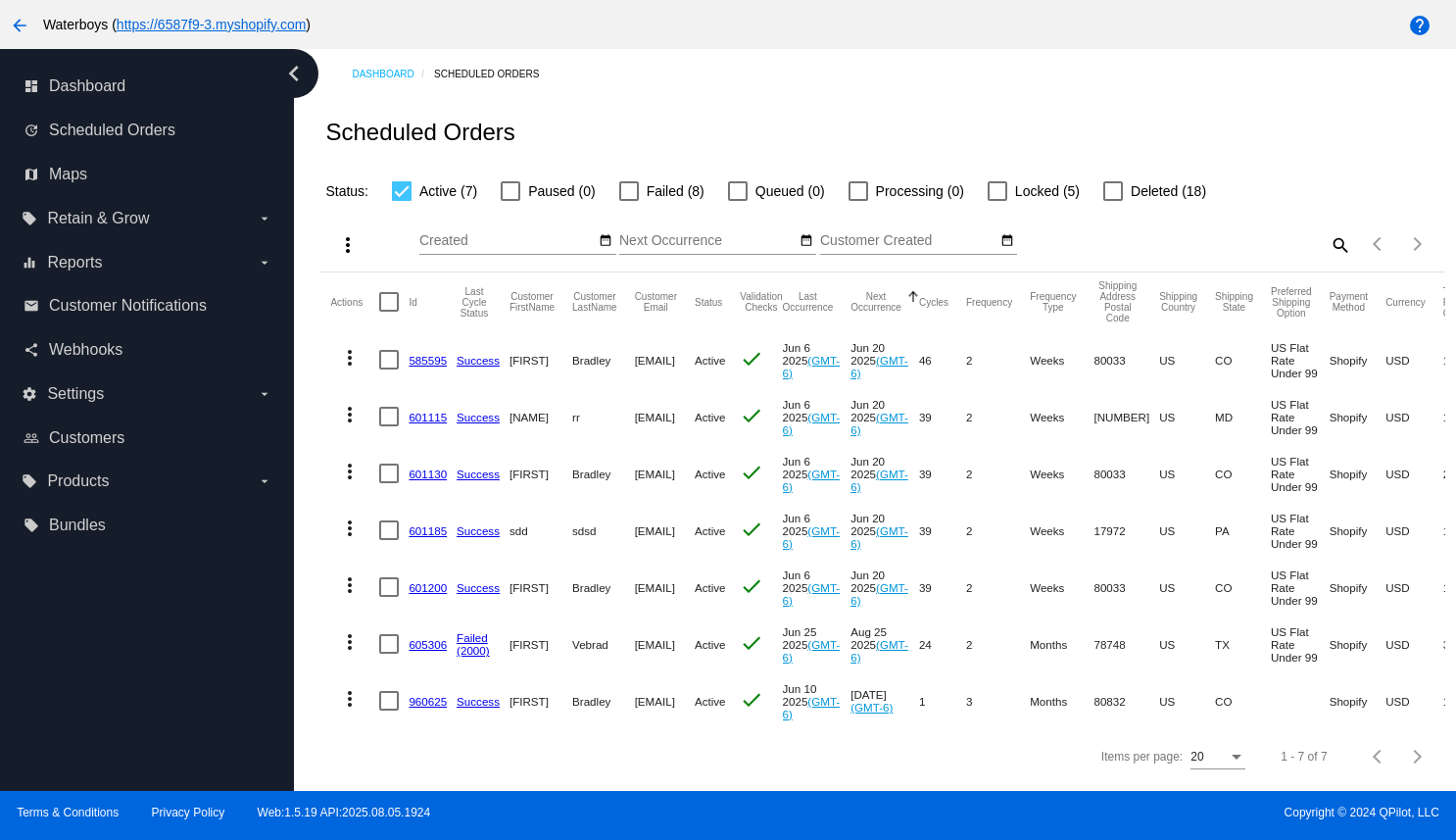 click on "arrow_back" at bounding box center [20, 25] 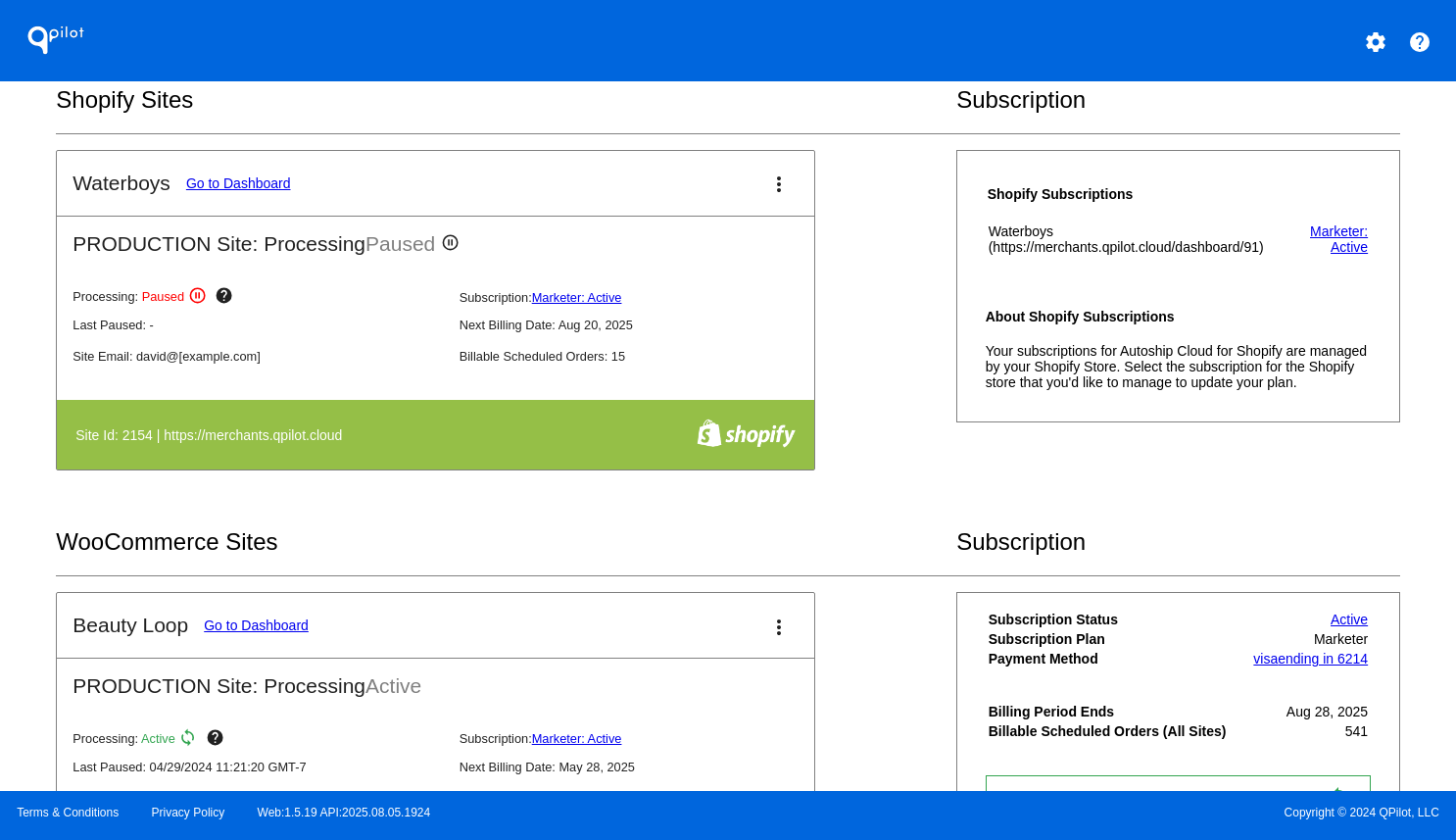 scroll, scrollTop: 594, scrollLeft: 0, axis: vertical 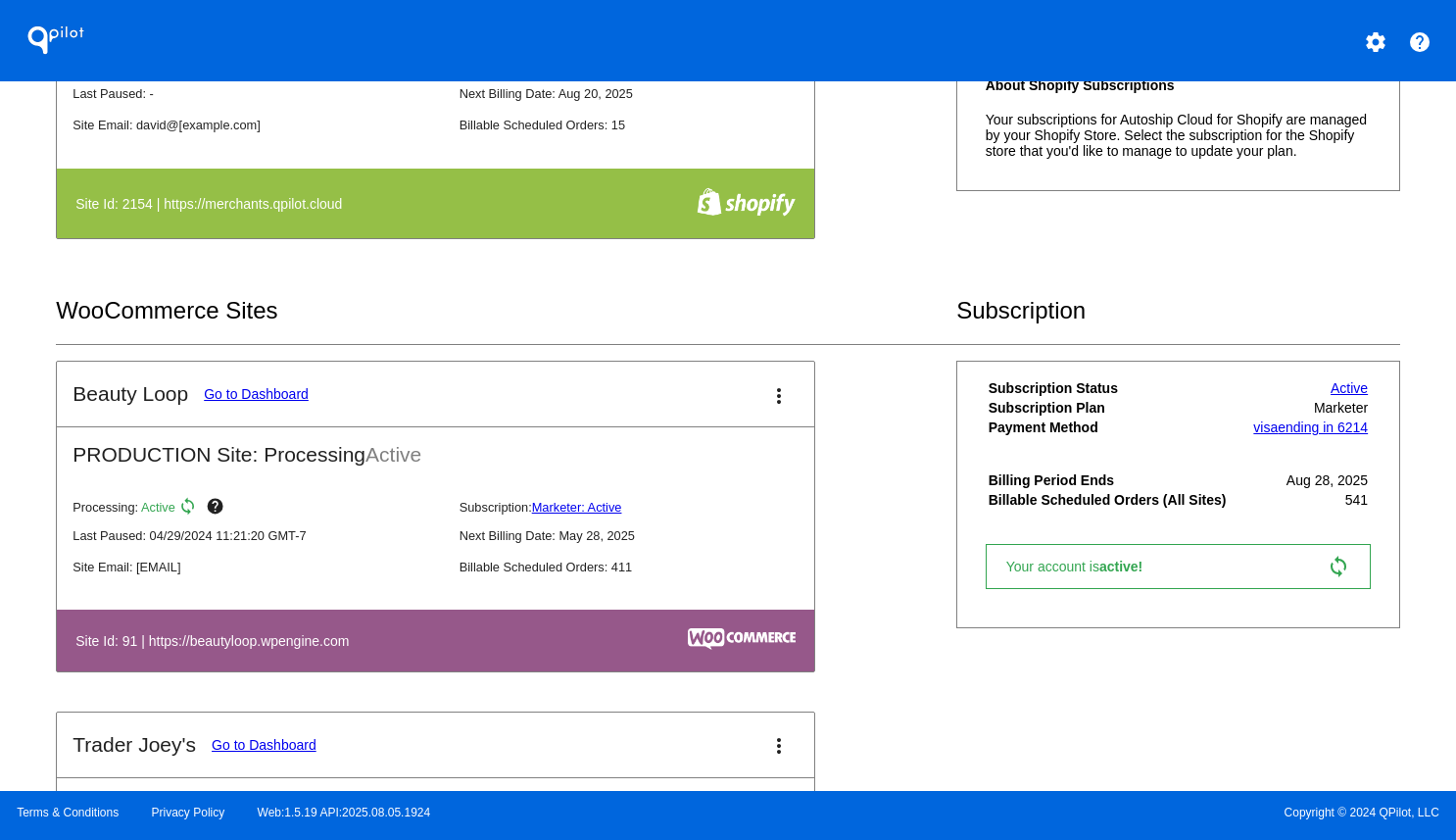 drag, startPoint x: 55, startPoint y: 324, endPoint x: 329, endPoint y: 333, distance: 274.1478 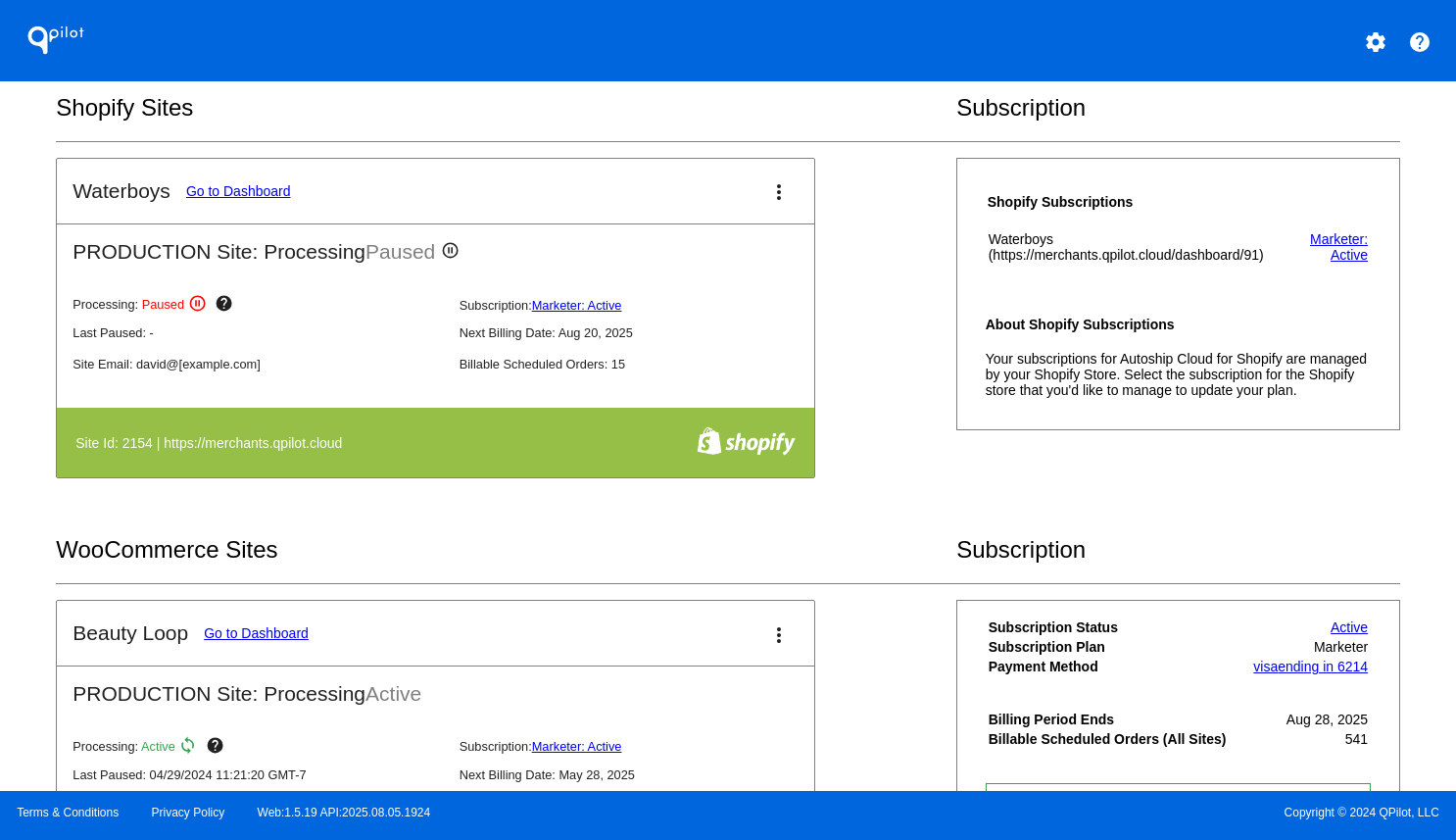 scroll, scrollTop: 351, scrollLeft: 0, axis: vertical 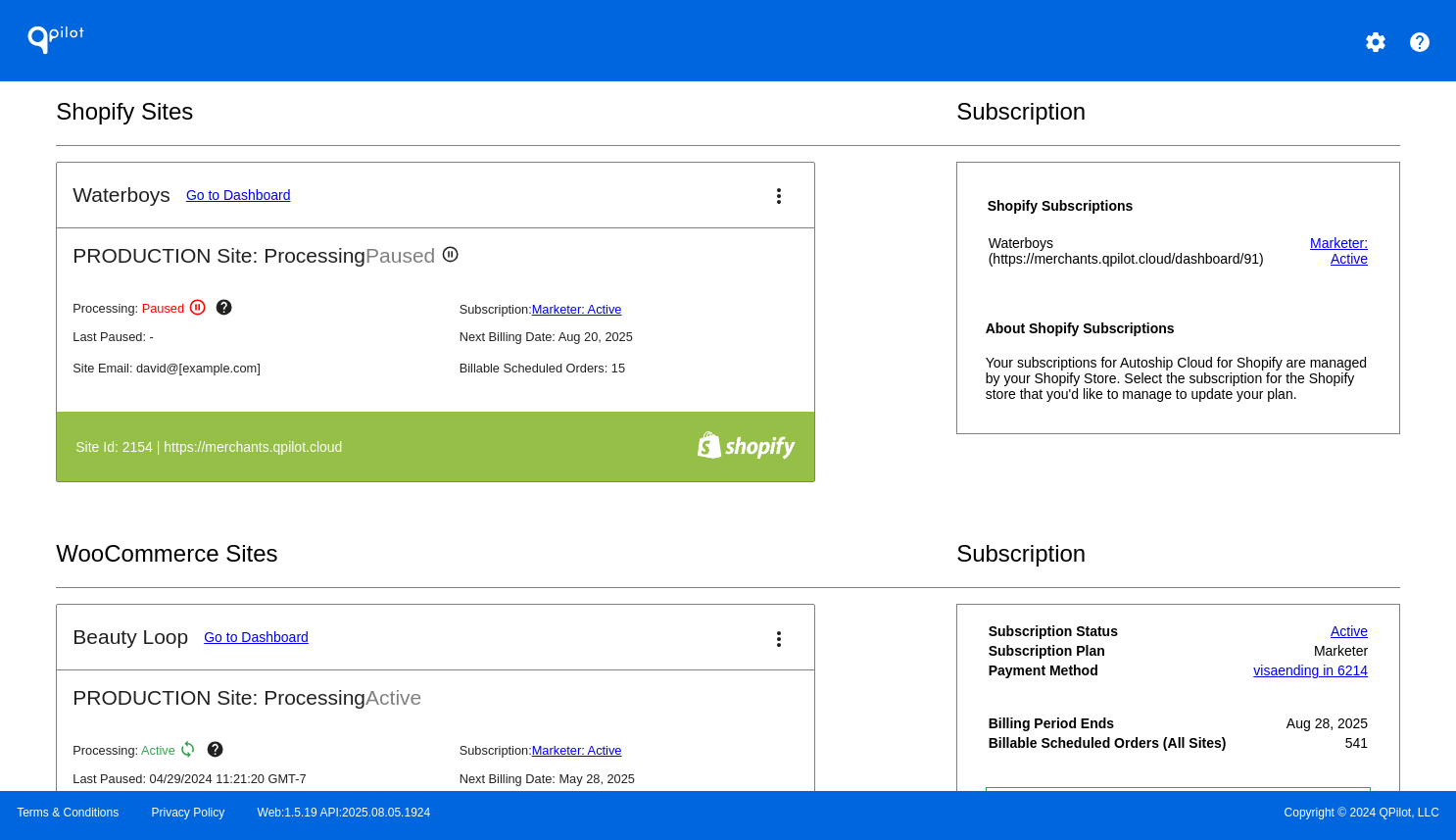 drag, startPoint x: 96, startPoint y: 122, endPoint x: 221, endPoint y: 122, distance: 125 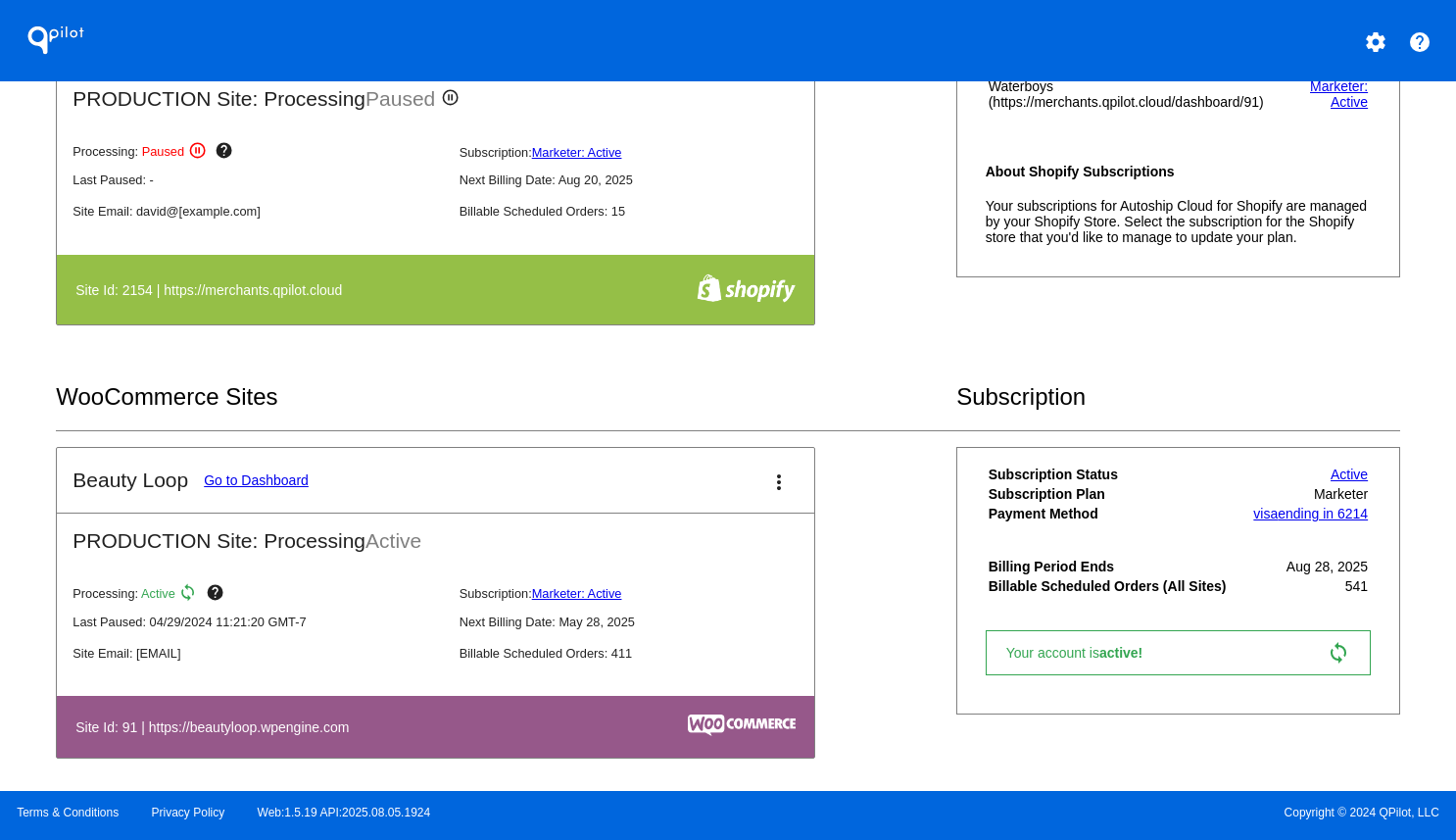 scroll, scrollTop: 518, scrollLeft: 0, axis: vertical 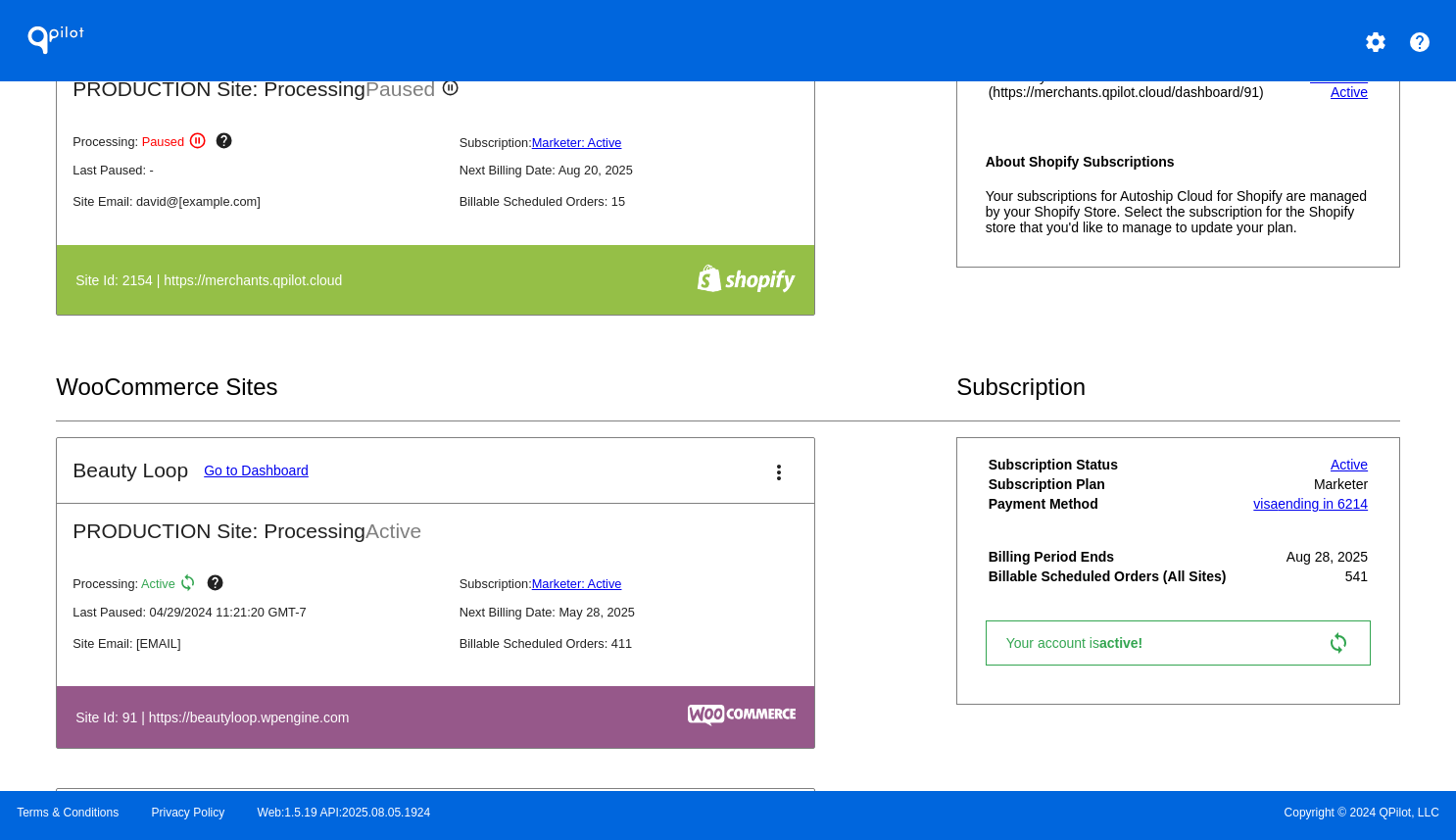 drag, startPoint x: 68, startPoint y: 470, endPoint x: 373, endPoint y: 469, distance: 305.0016 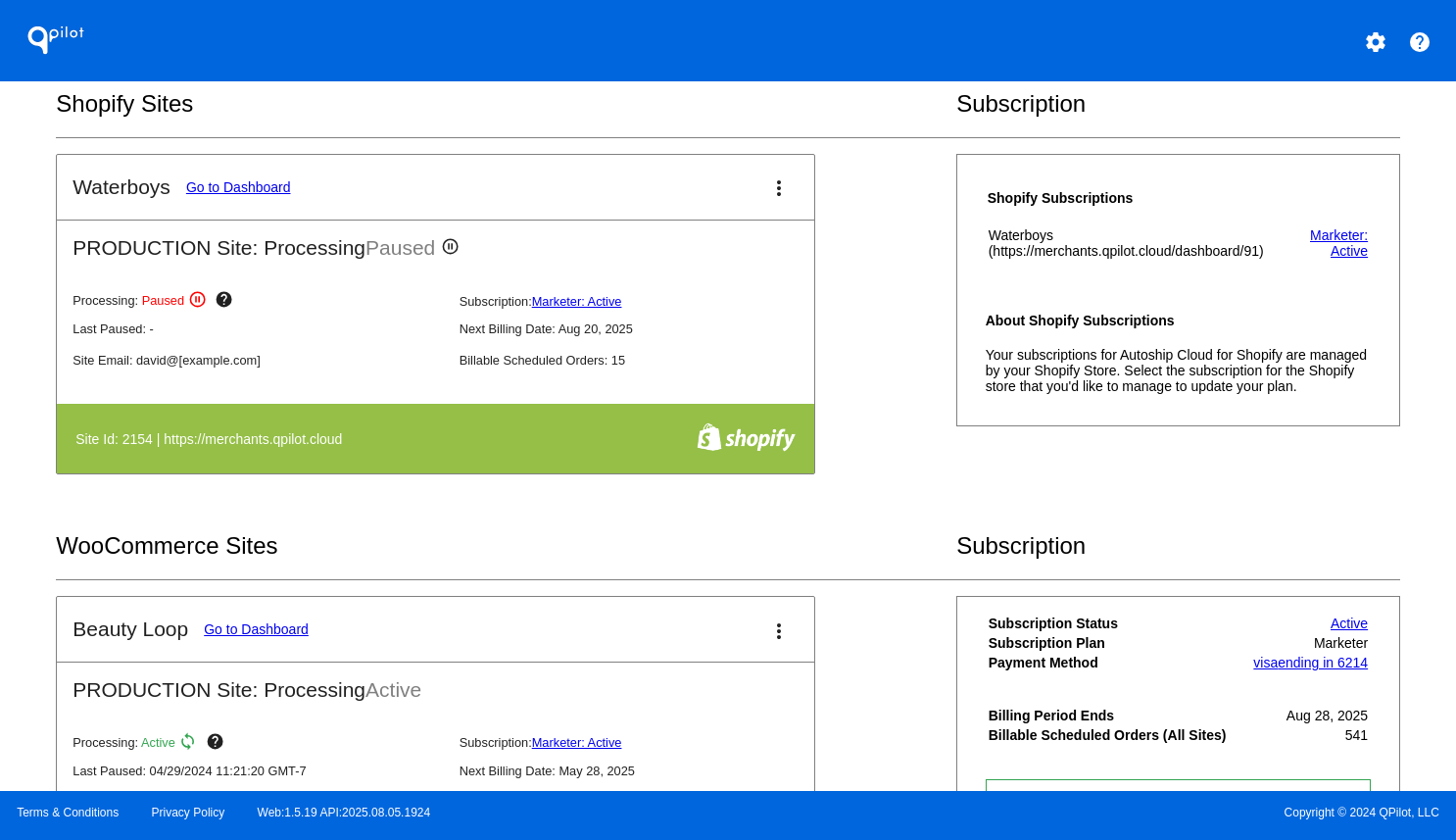 scroll, scrollTop: 276, scrollLeft: 0, axis: vertical 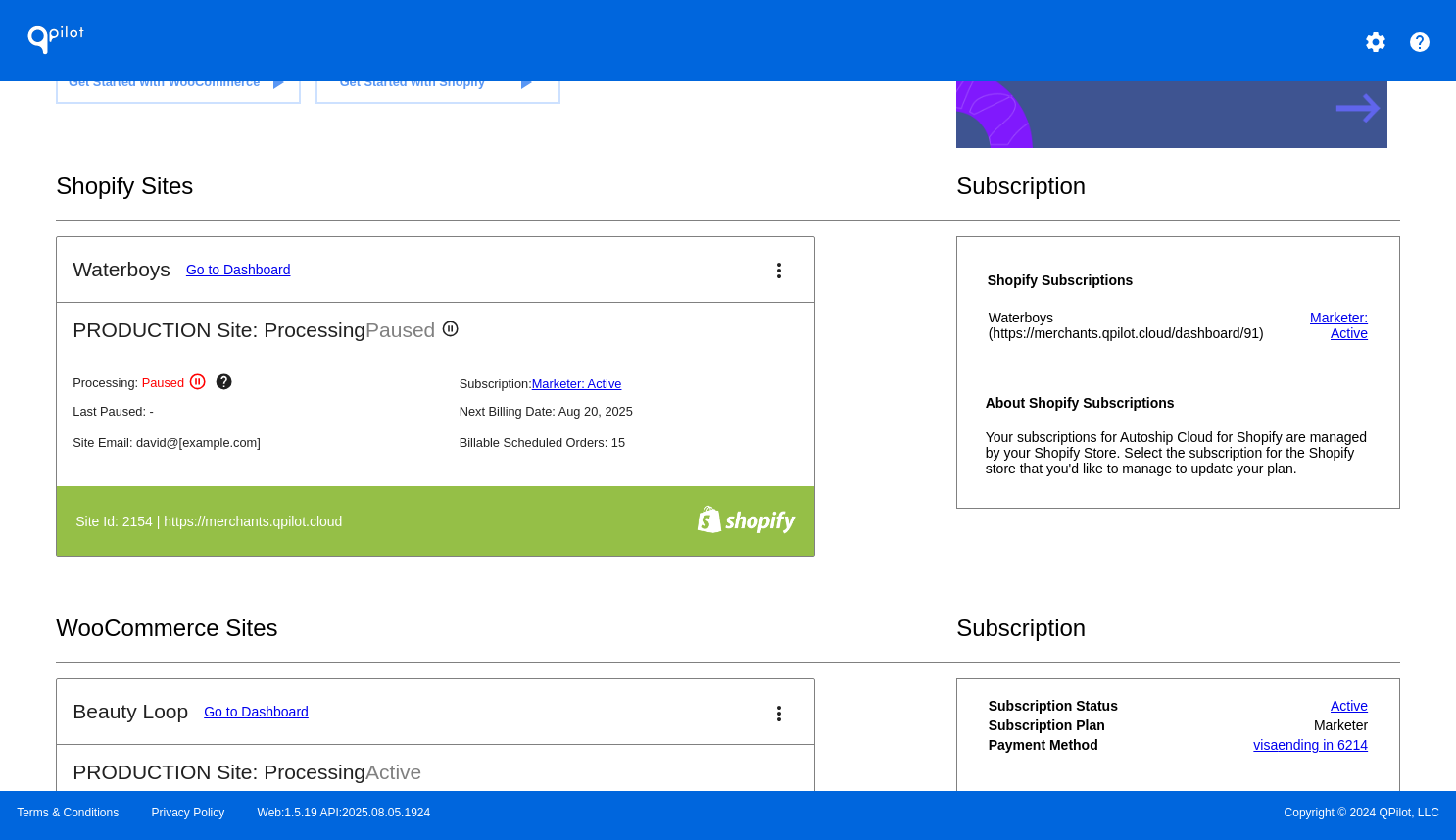drag, startPoint x: 82, startPoint y: 276, endPoint x: 181, endPoint y: 276, distance: 99 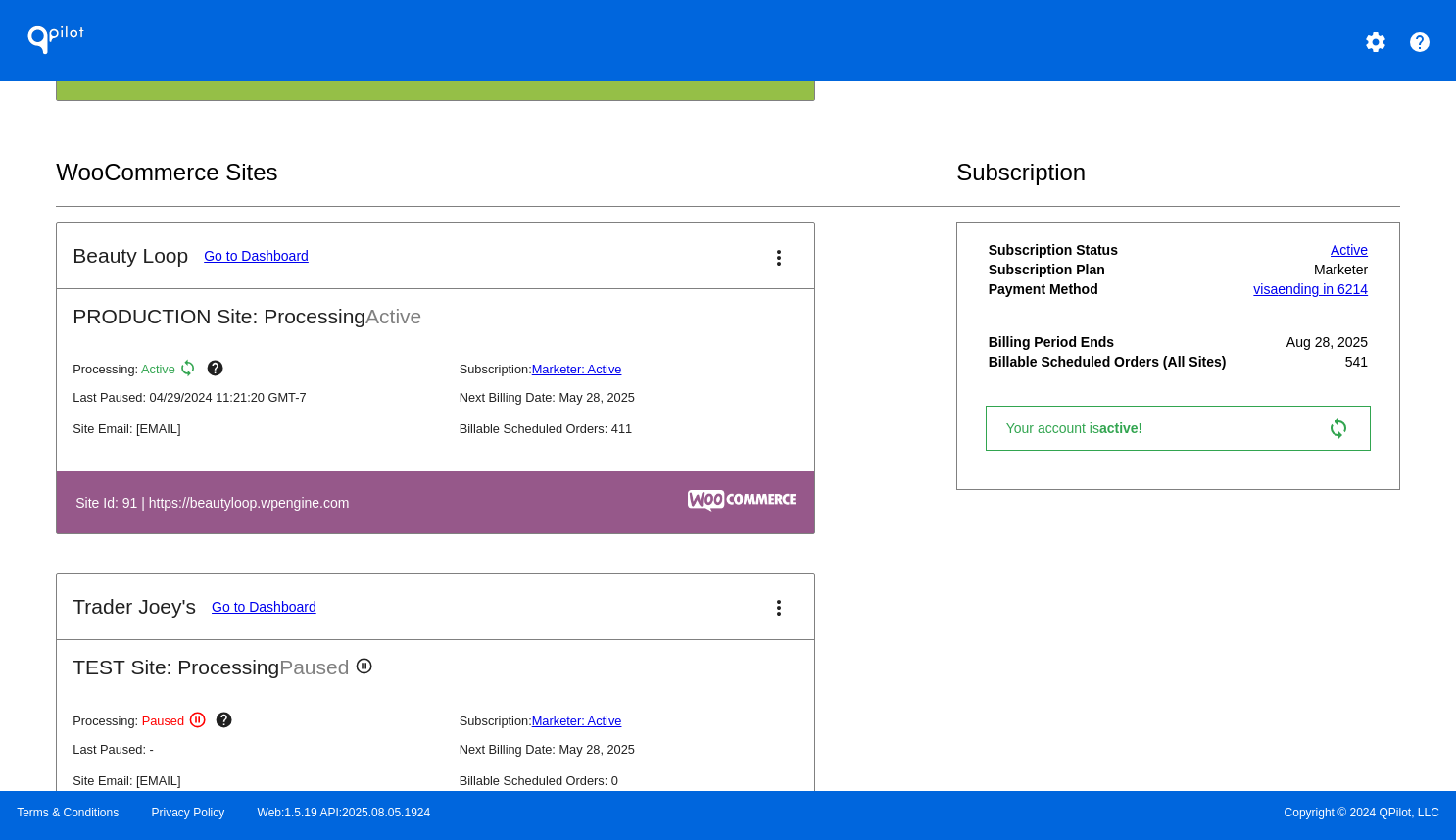 scroll, scrollTop: 661, scrollLeft: 0, axis: vertical 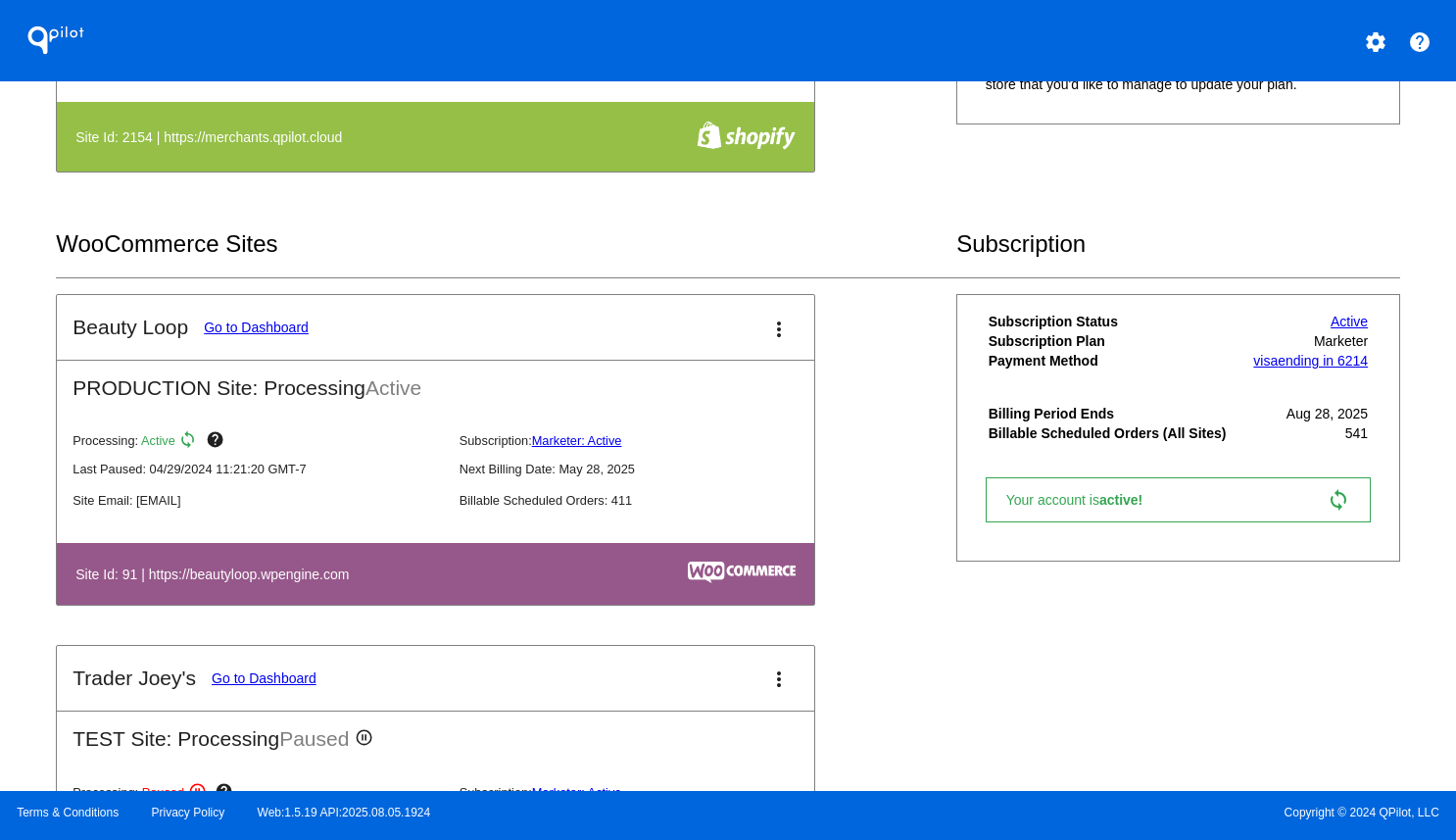 drag, startPoint x: 82, startPoint y: 250, endPoint x: 315, endPoint y: 250, distance: 233 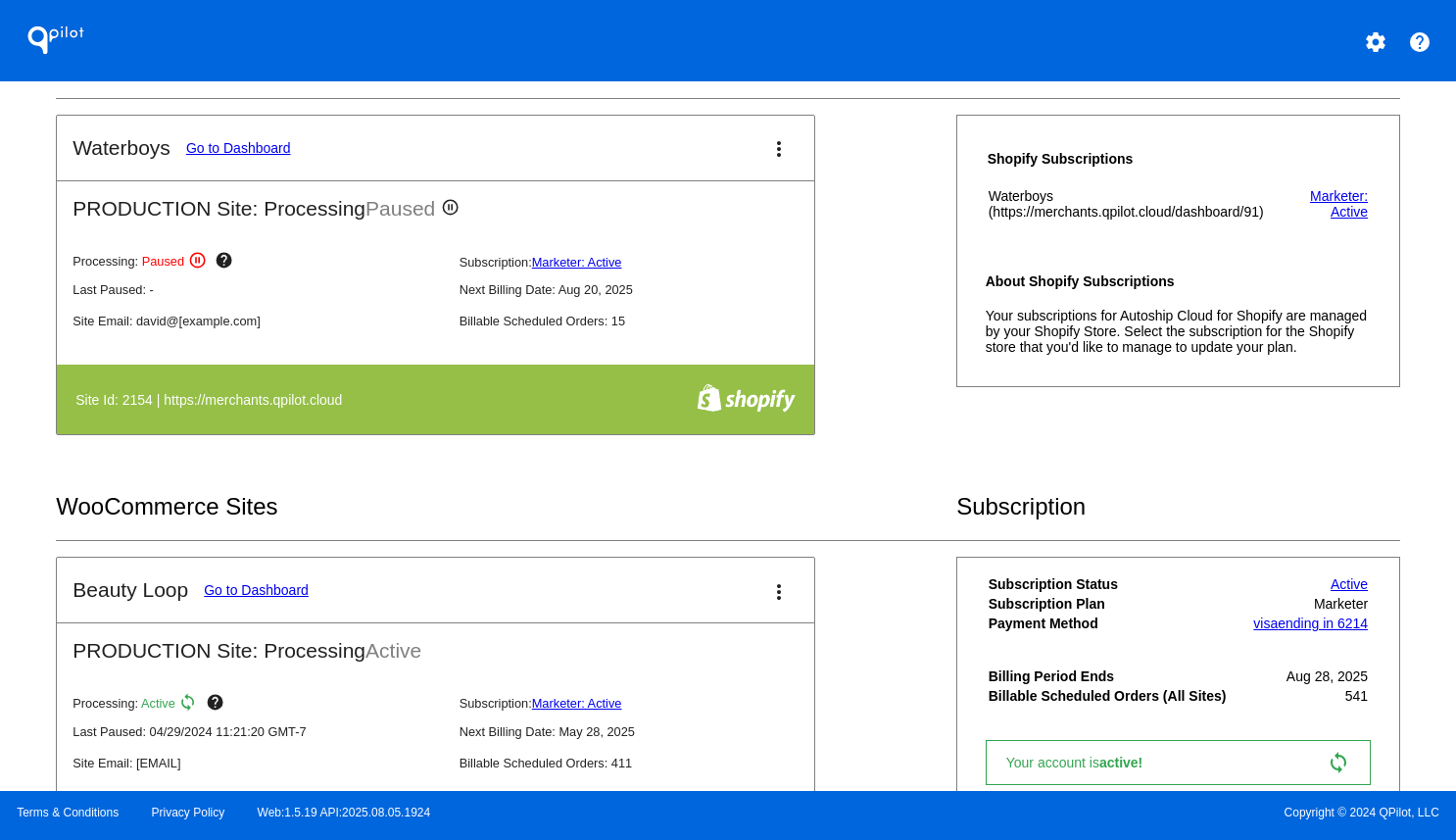 scroll, scrollTop: 374, scrollLeft: 0, axis: vertical 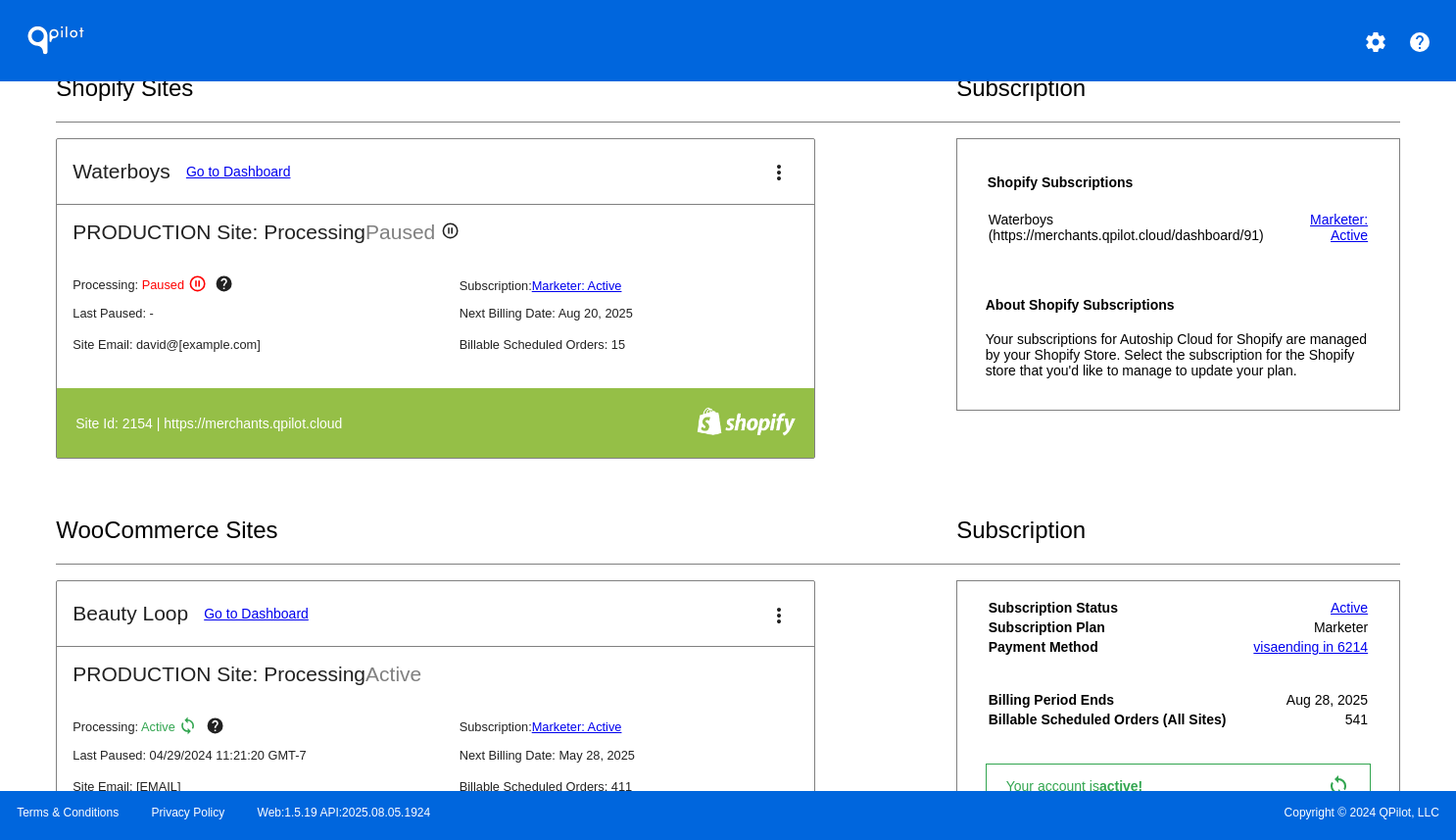 drag, startPoint x: 77, startPoint y: 177, endPoint x: 182, endPoint y: 183, distance: 105.17129 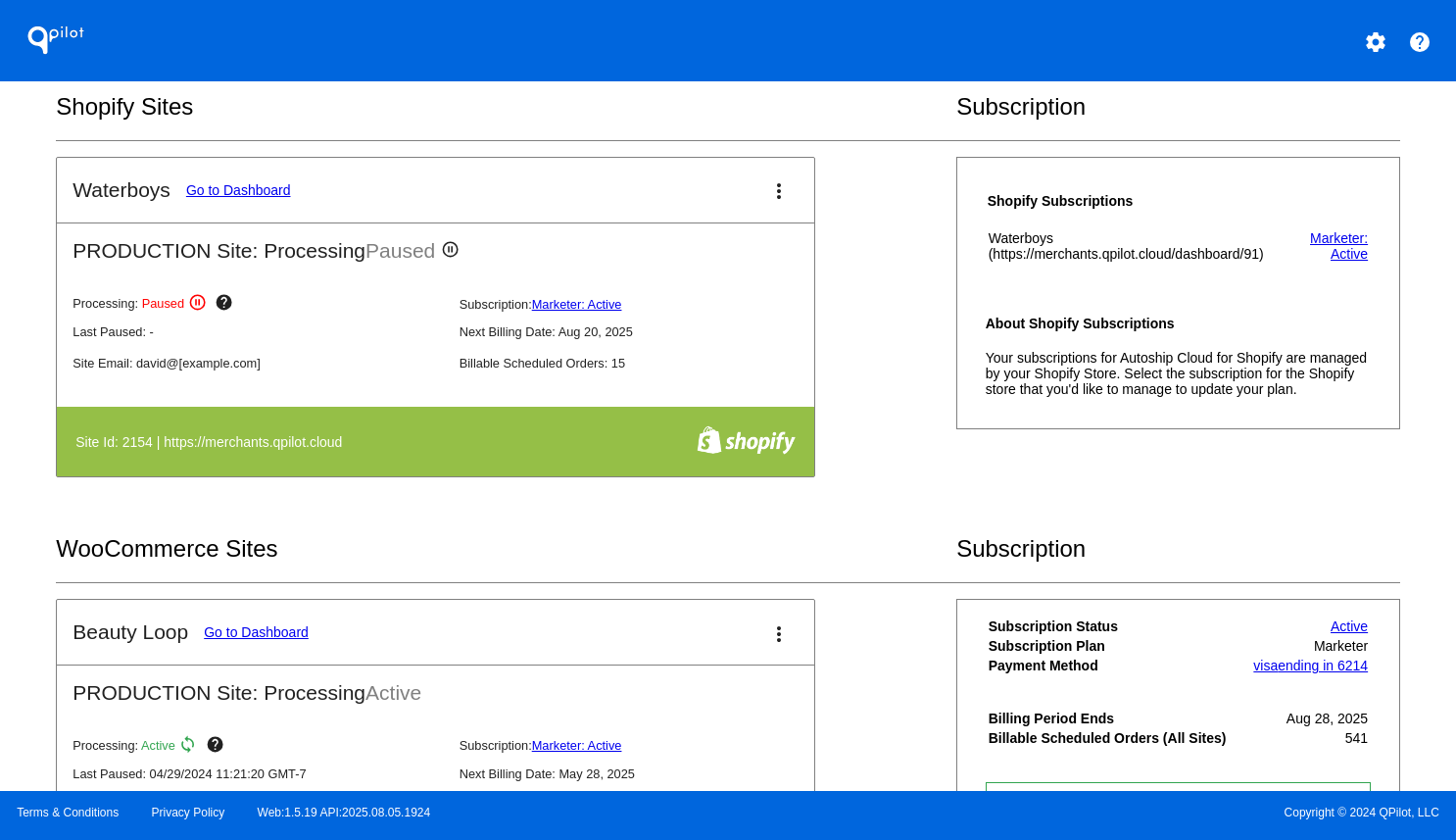 scroll, scrollTop: 352, scrollLeft: 0, axis: vertical 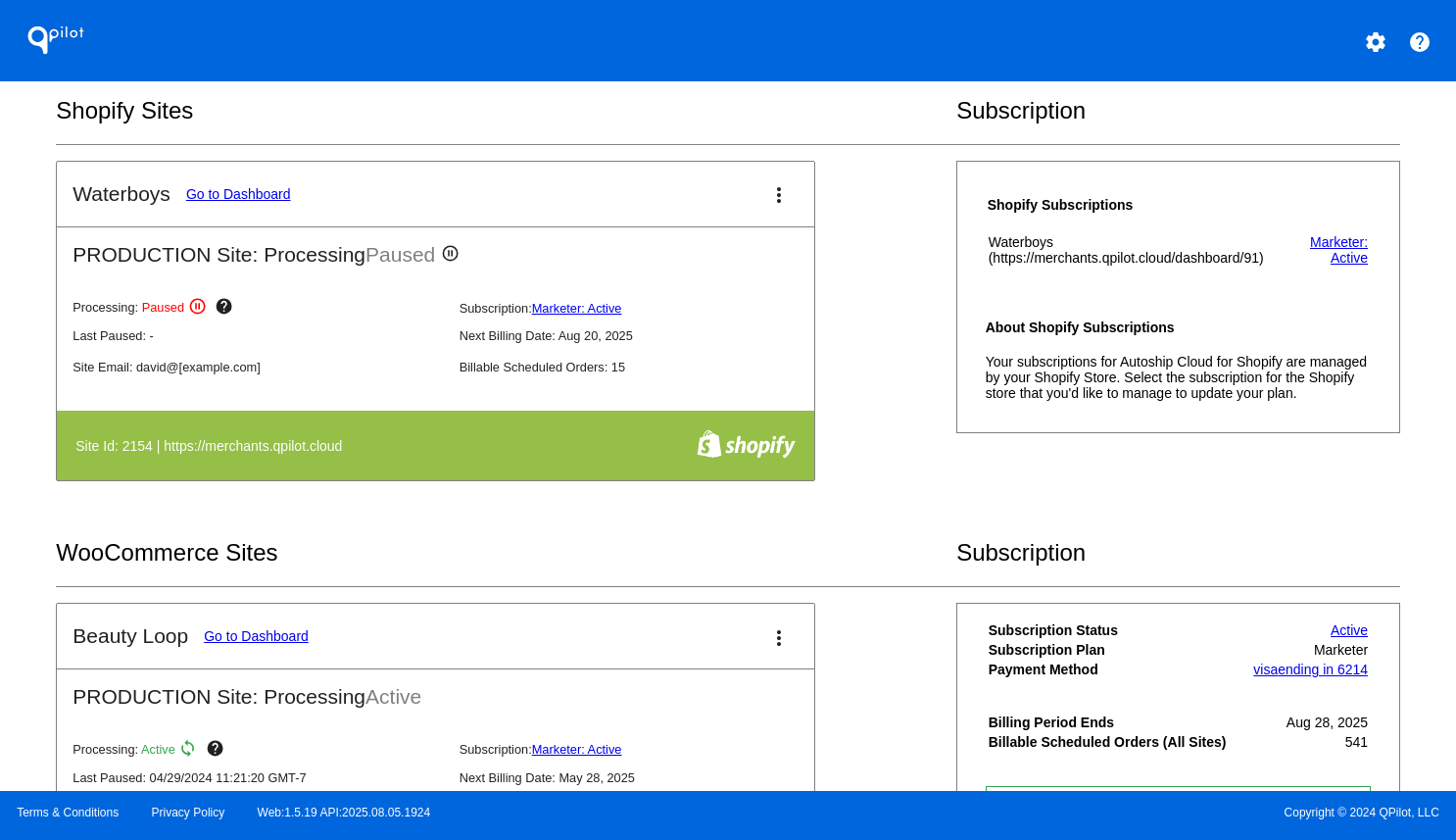 click on "Waterboys
Go to Dashboard
more_vert
PRODUCTION Site:
Processing  Paused   pause_circle_outline
Processing:
Paused
pause_circle_outline
help
Subscription:  Marketer: Active
Last Paused: -
Next Billing Date: Aug 20, 2025" at bounding box center [727, 340] 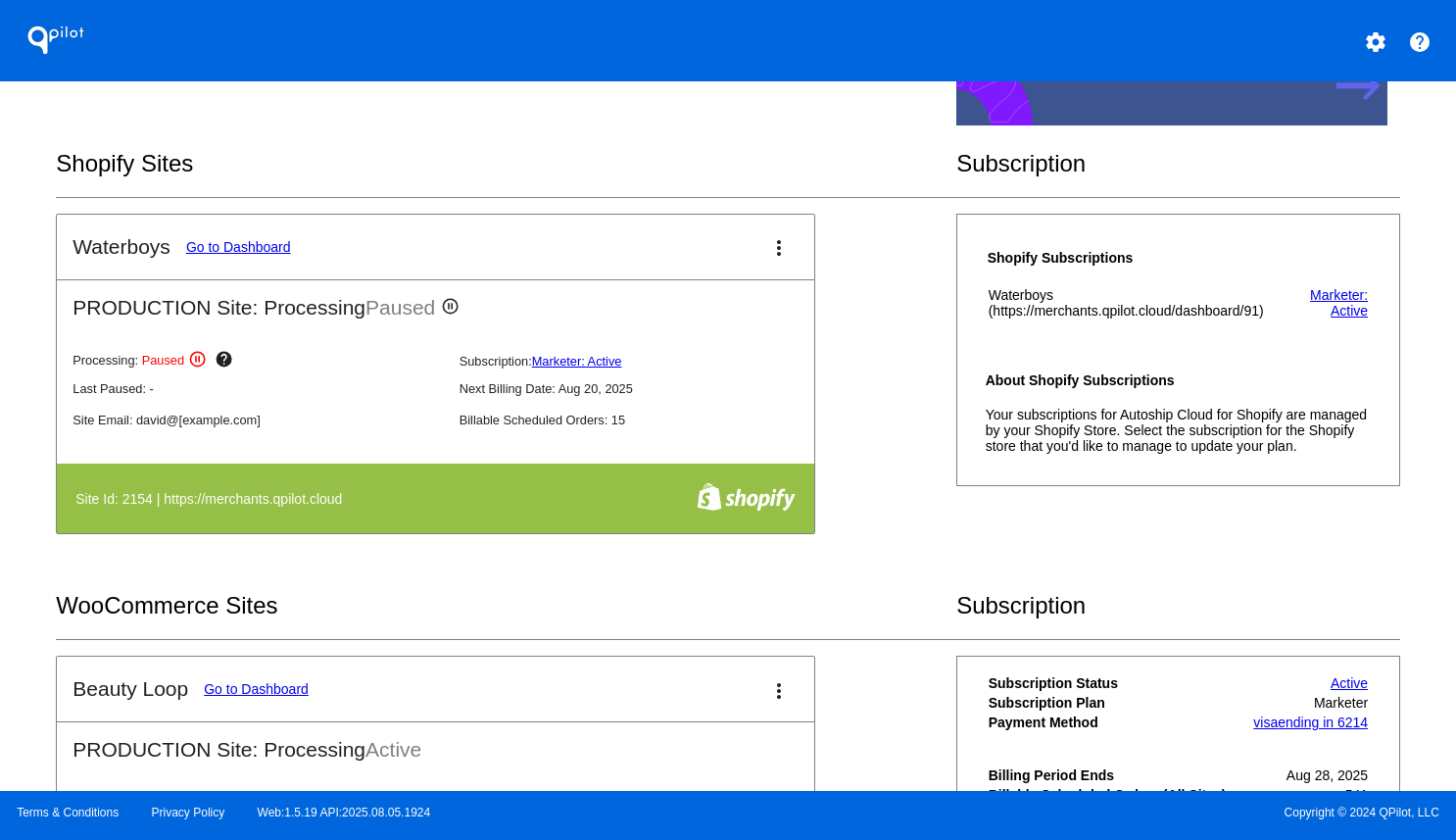 scroll, scrollTop: 837, scrollLeft: 0, axis: vertical 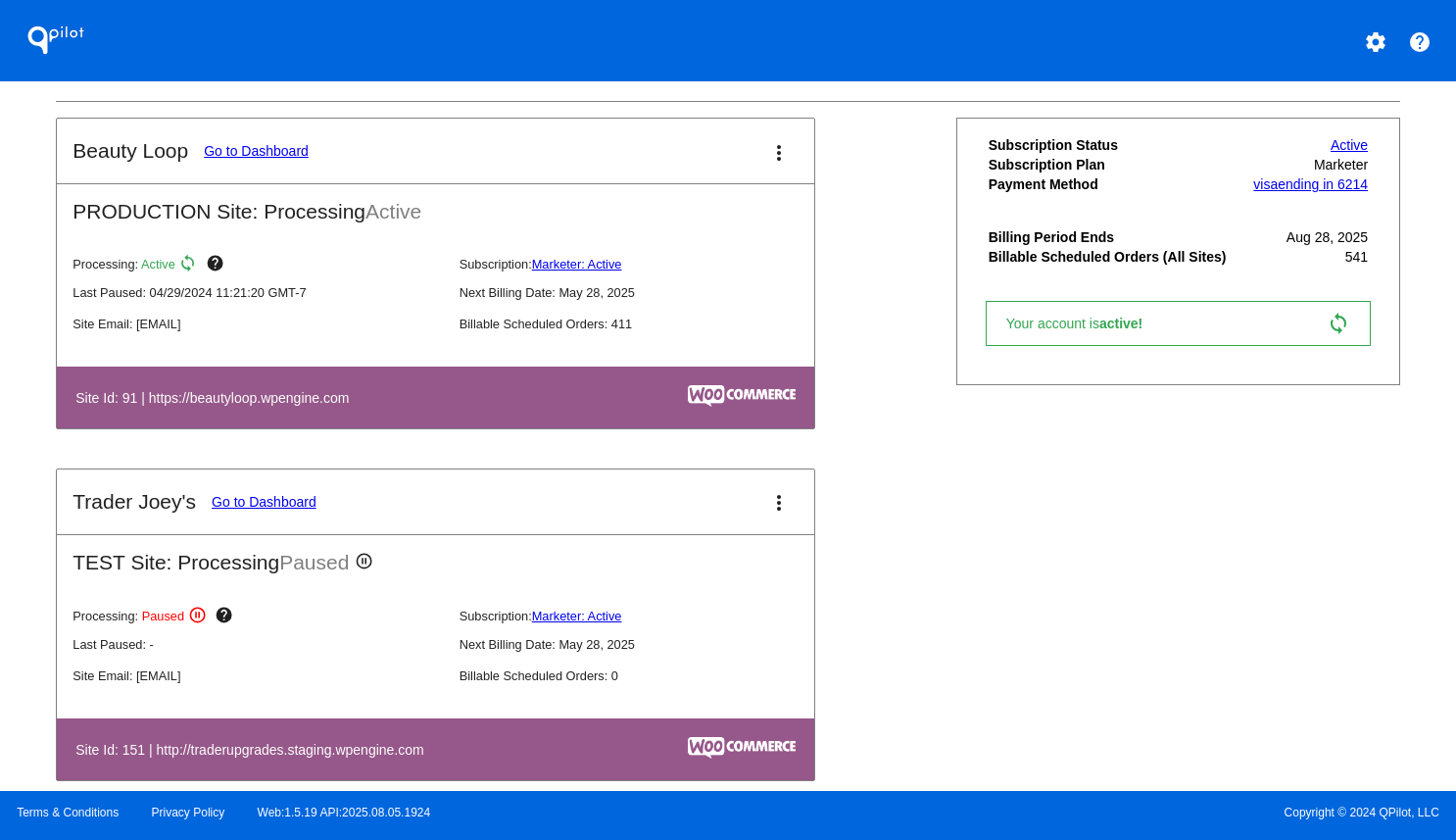 click on "Go to Dashboard" at bounding box center [256, 151] 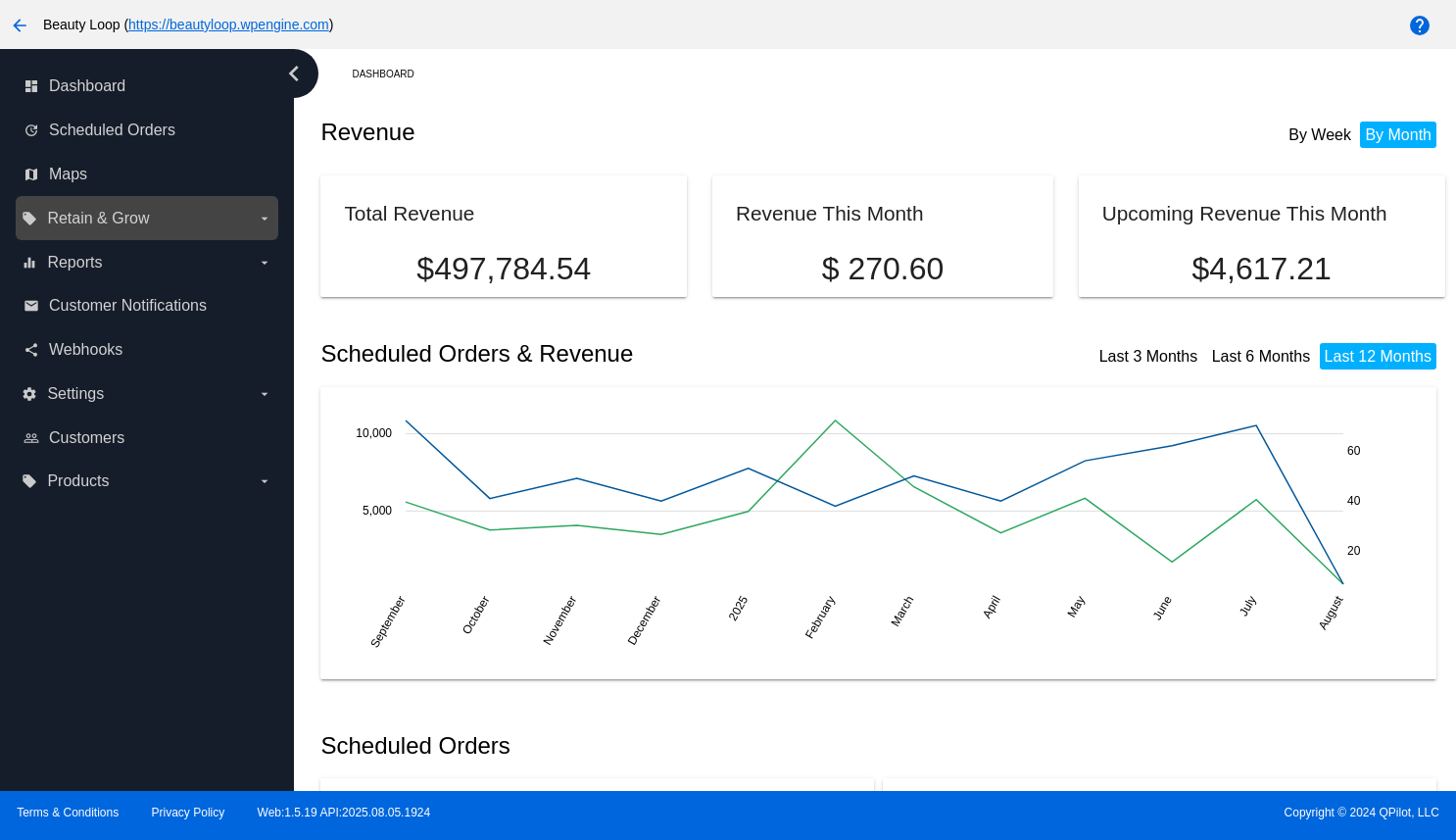 click on "local_offer
Retain & Grow
arrow_drop_down" at bounding box center (146, 219) 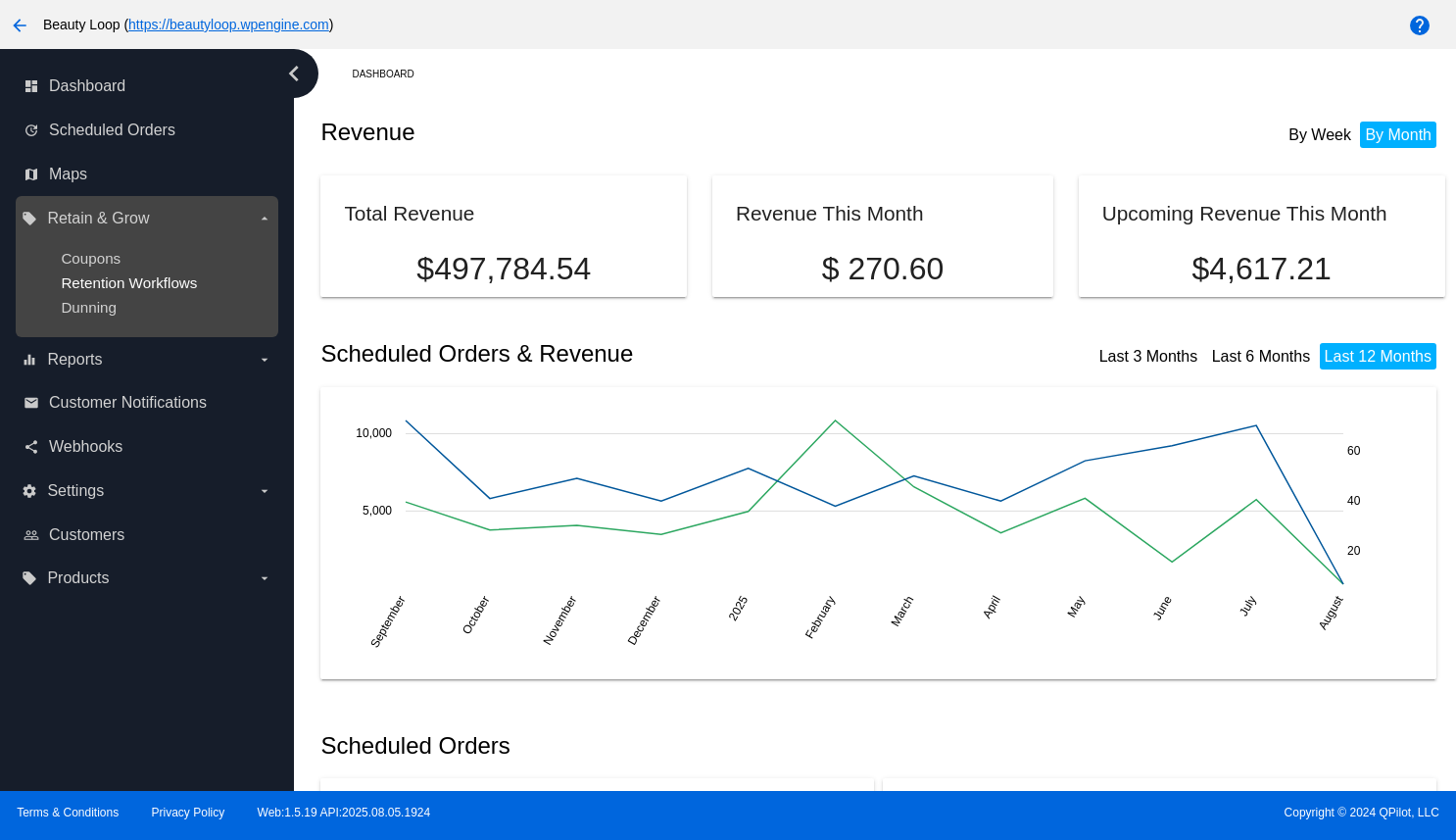 click on "Retention Workflows" at bounding box center [128, 282] 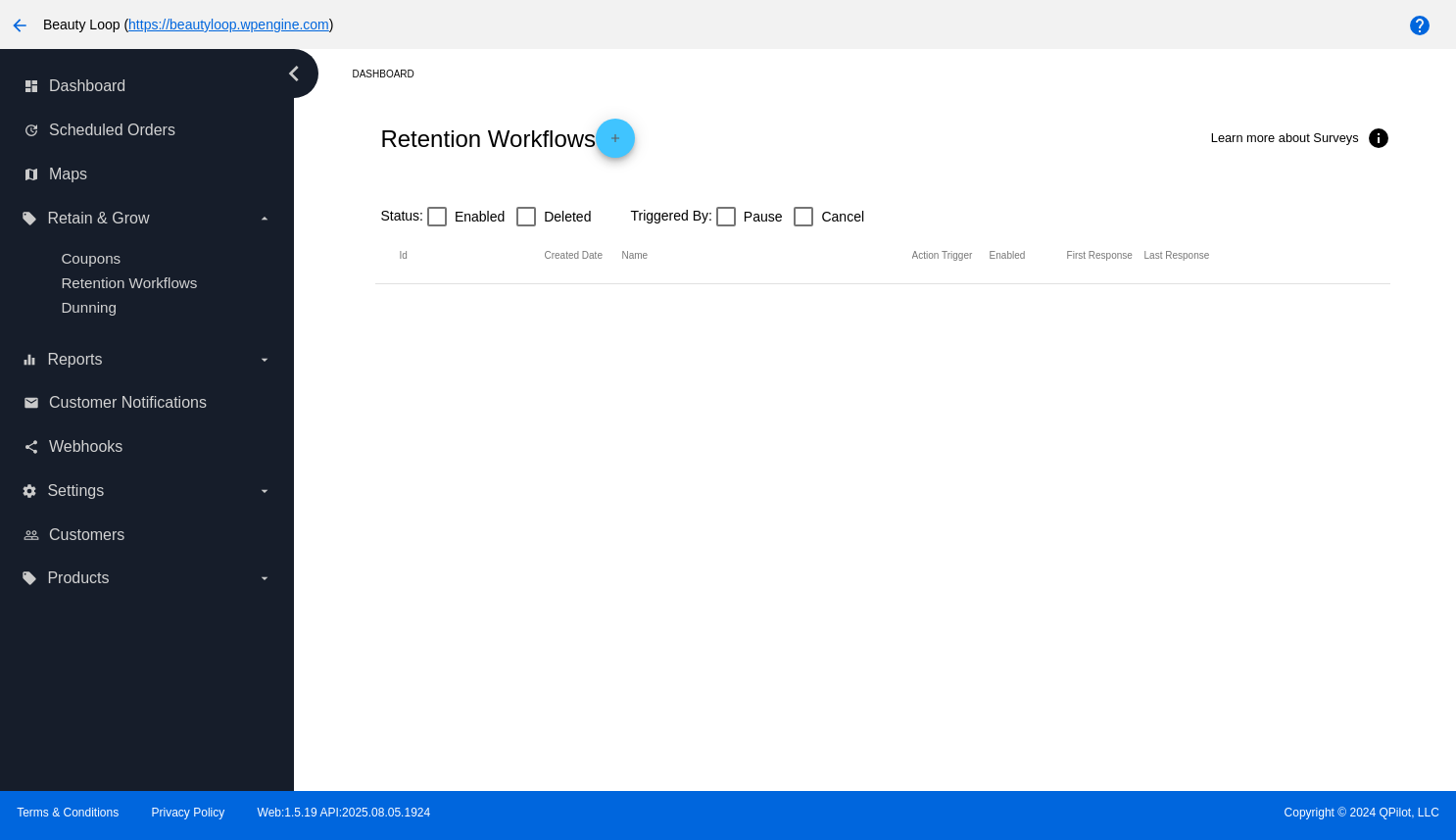 click on "add" 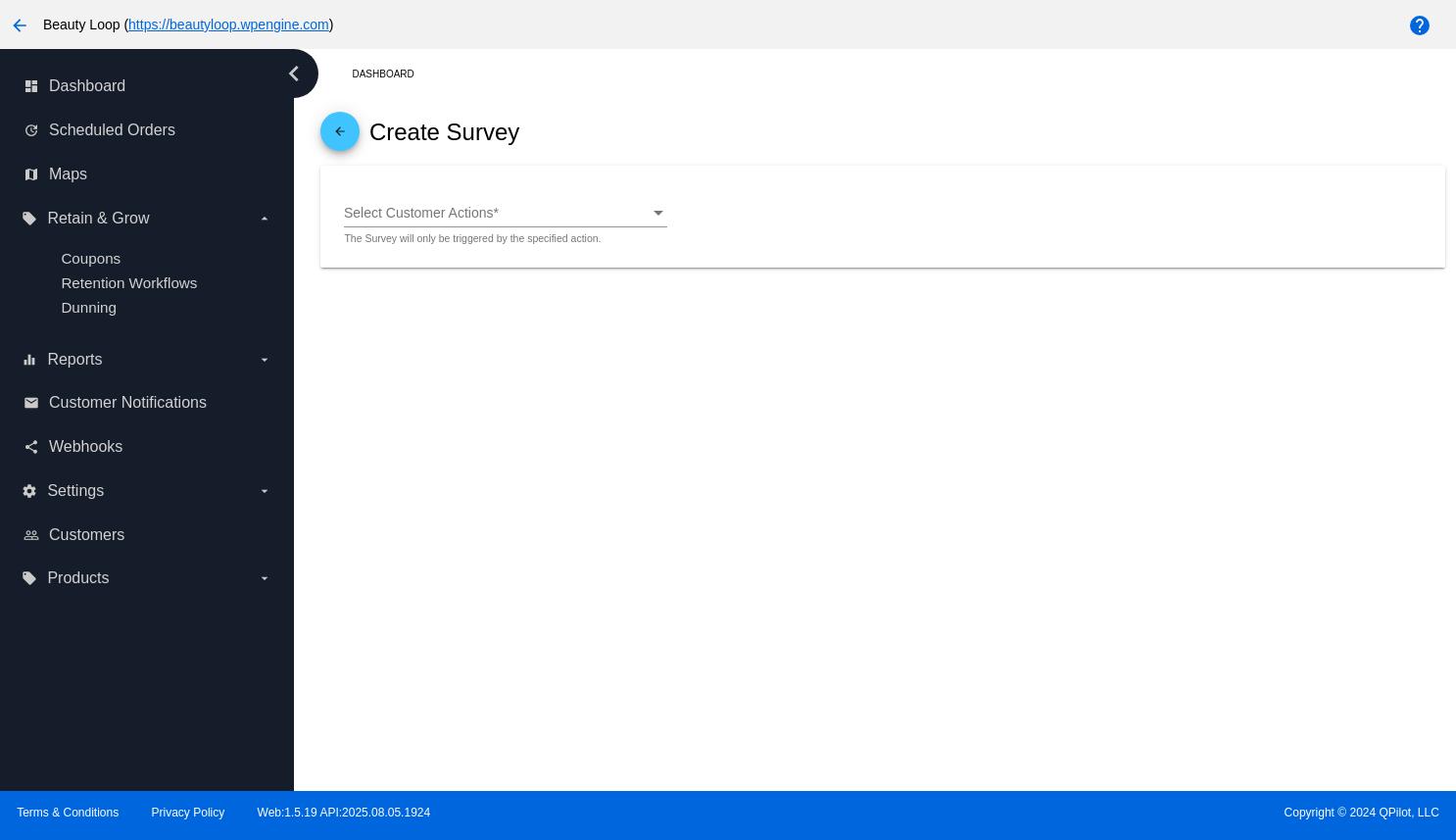 click on "Select Customer Actions" at bounding box center (497, 214) 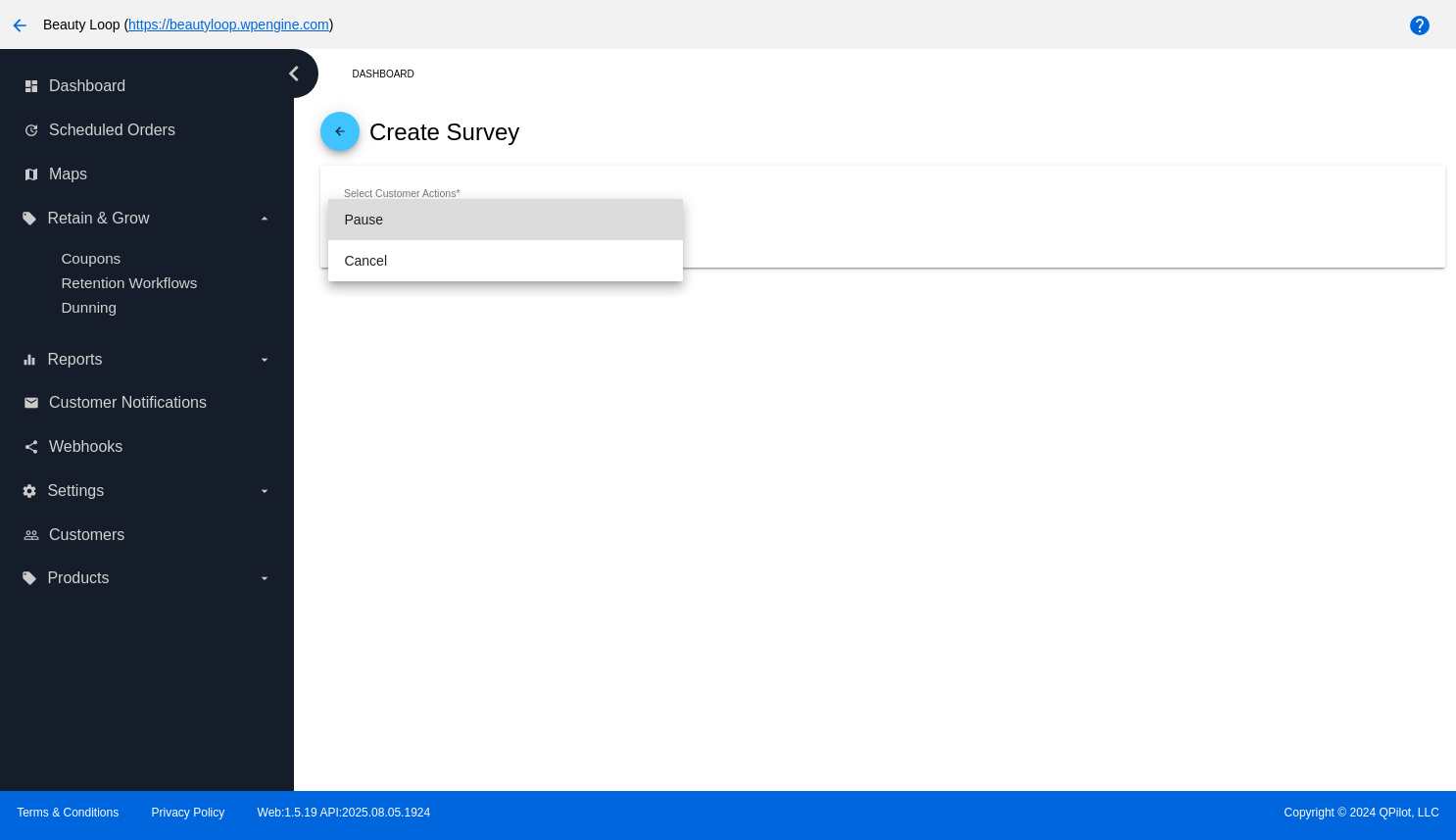 click on "Pause" at bounding box center (506, 220) 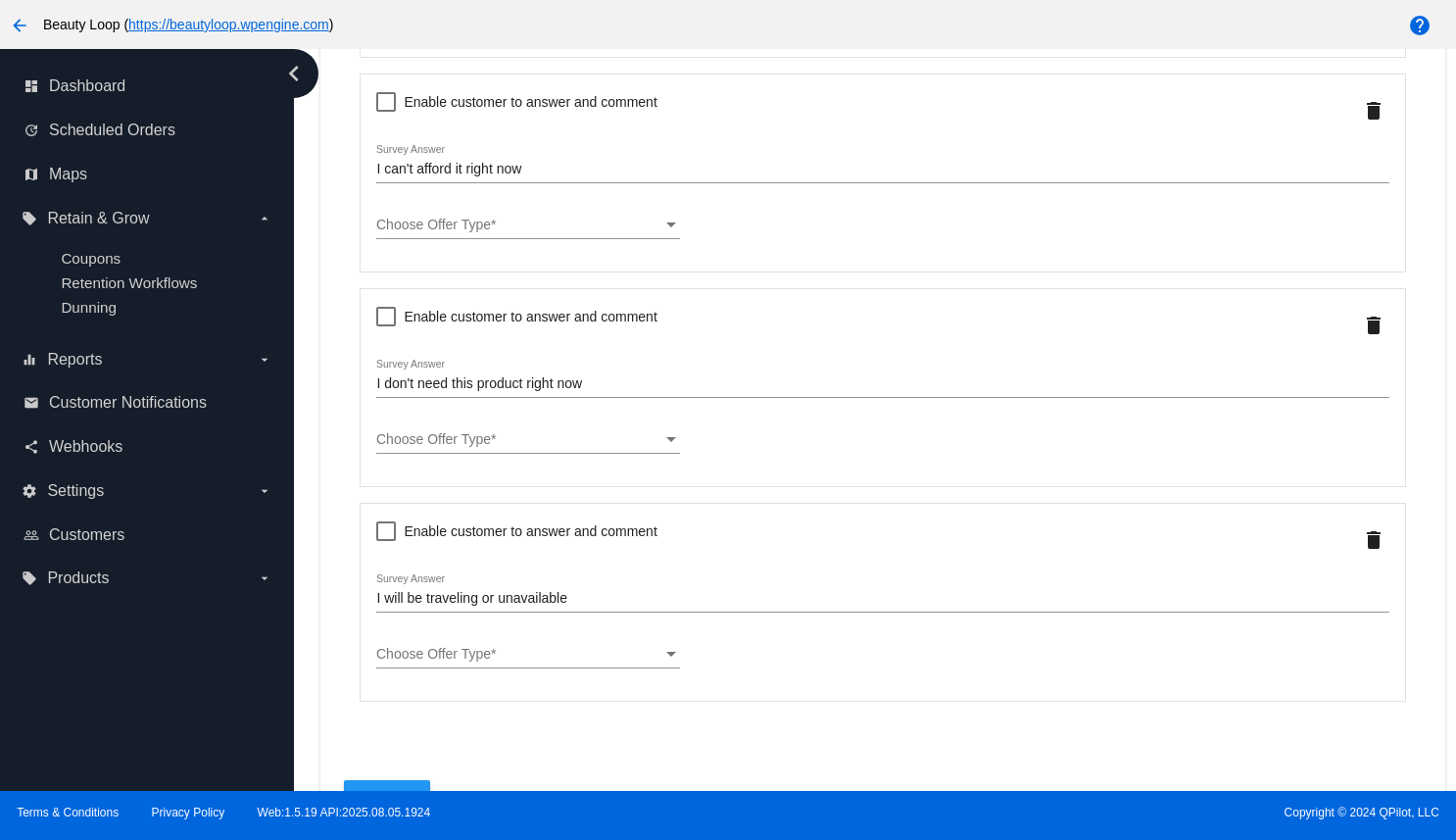 scroll, scrollTop: 538, scrollLeft: 0, axis: vertical 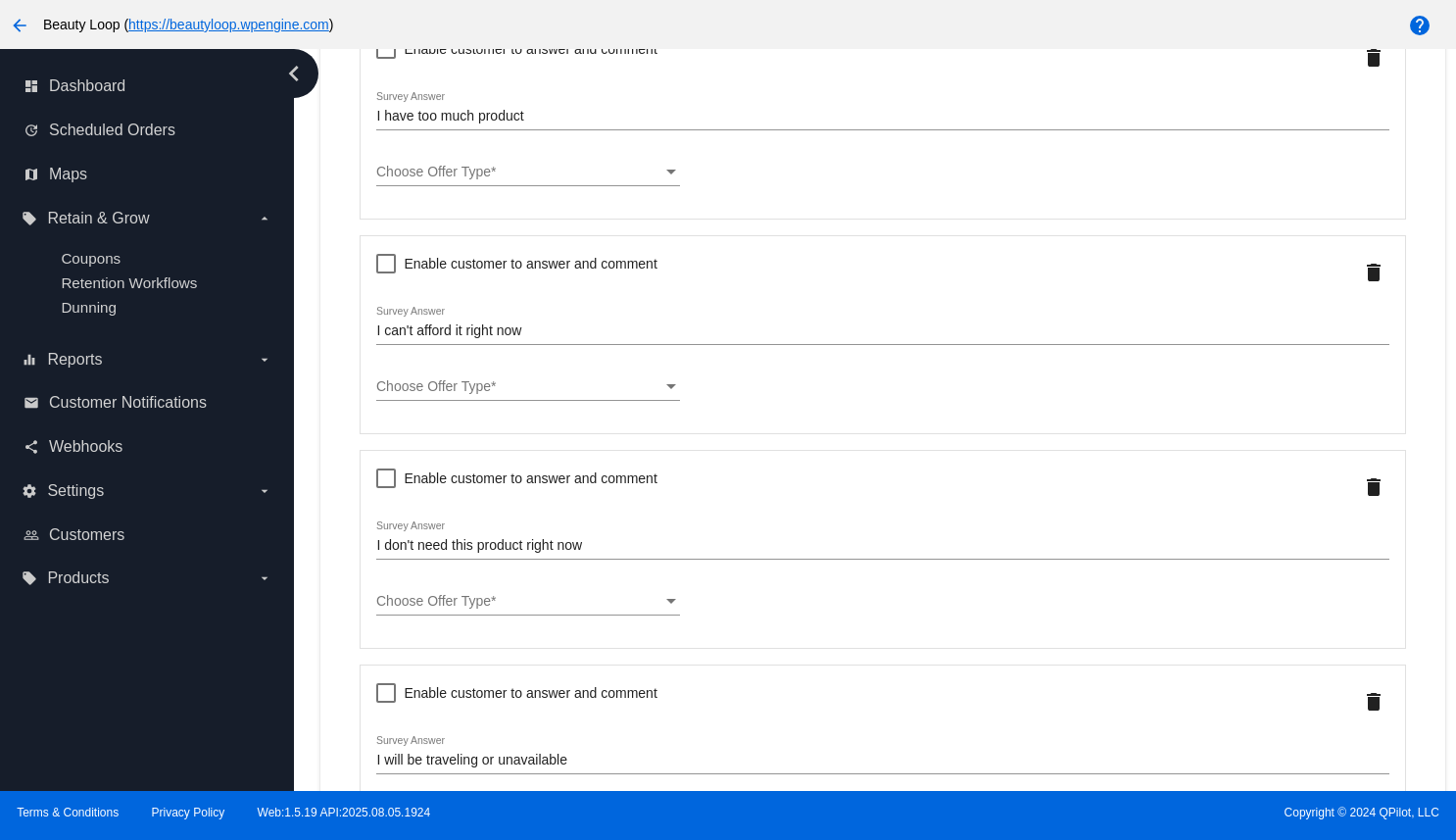click on "Choose Offer Type" at bounding box center (519, 173) 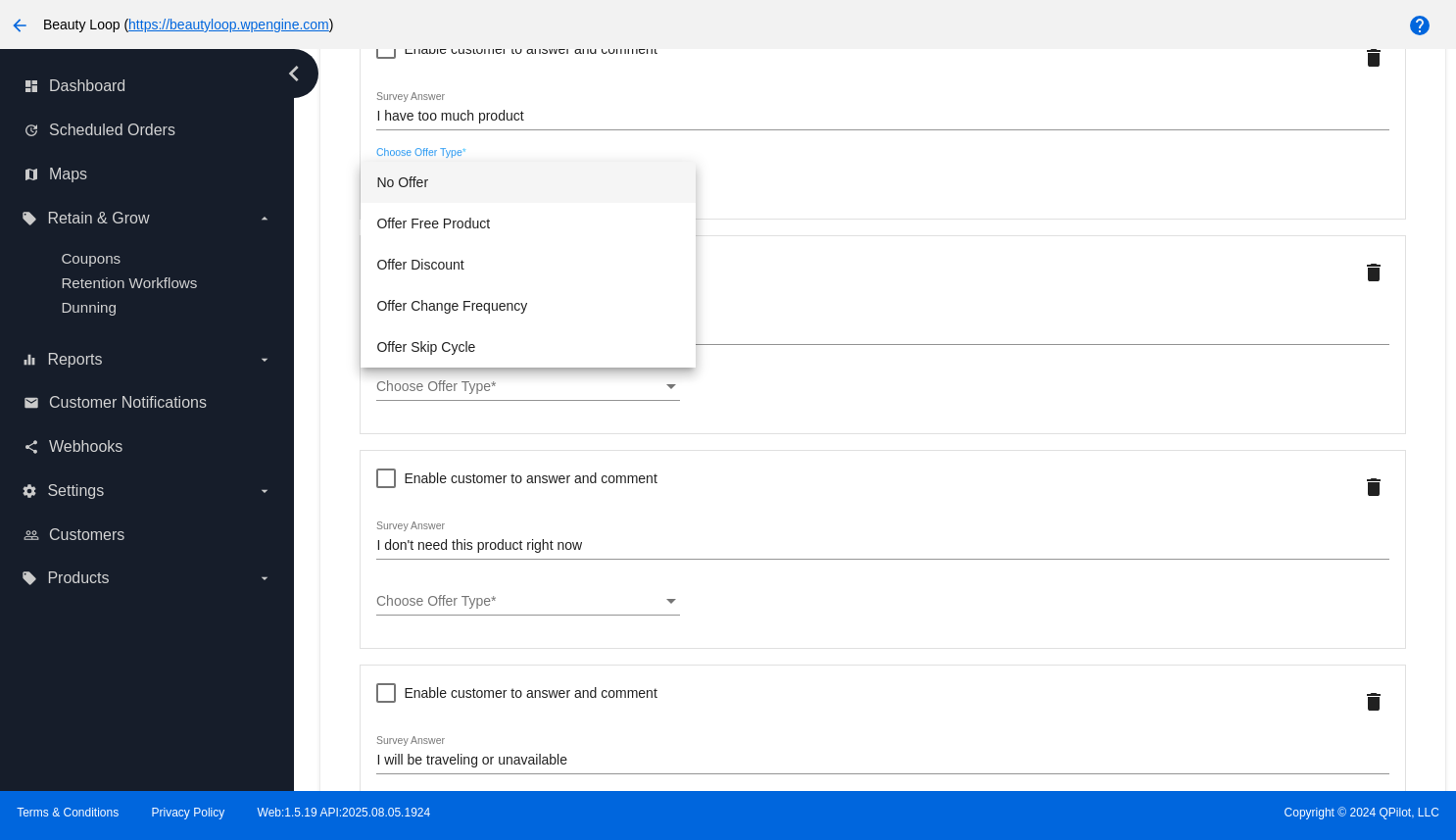 click at bounding box center [728, 420] 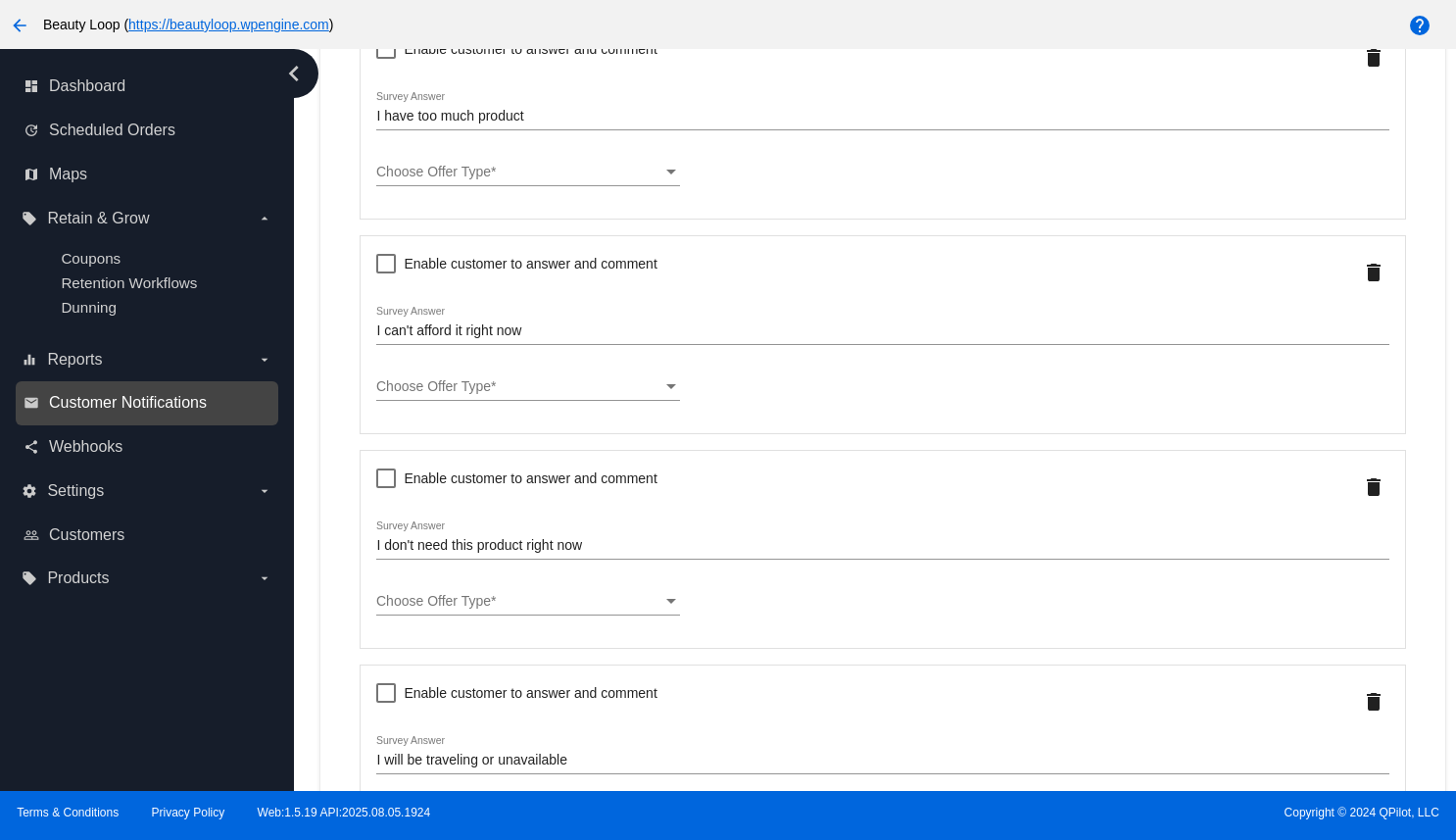 click on "Customer Notifications" at bounding box center (127, 403) 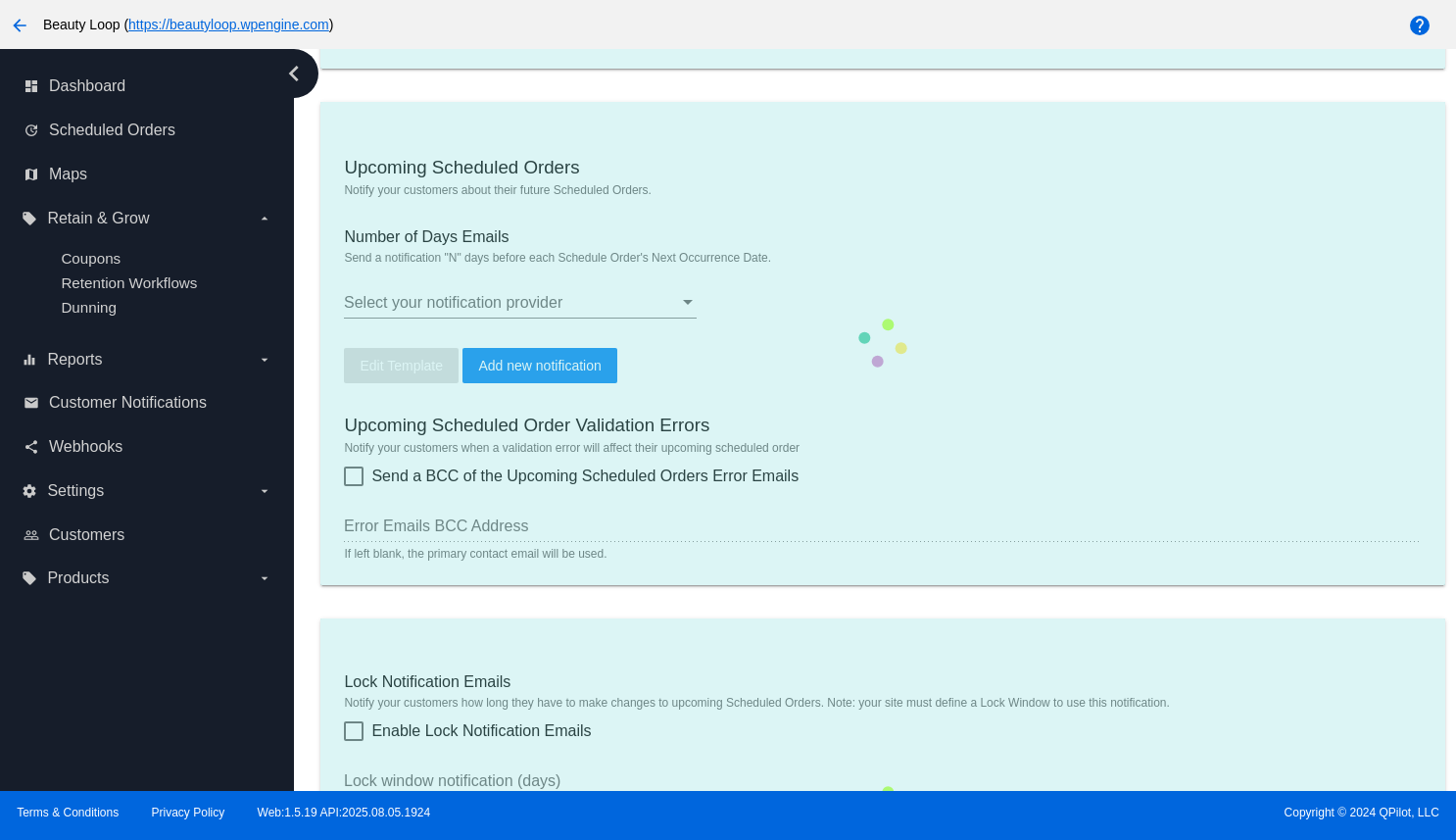 checkbox on "true" 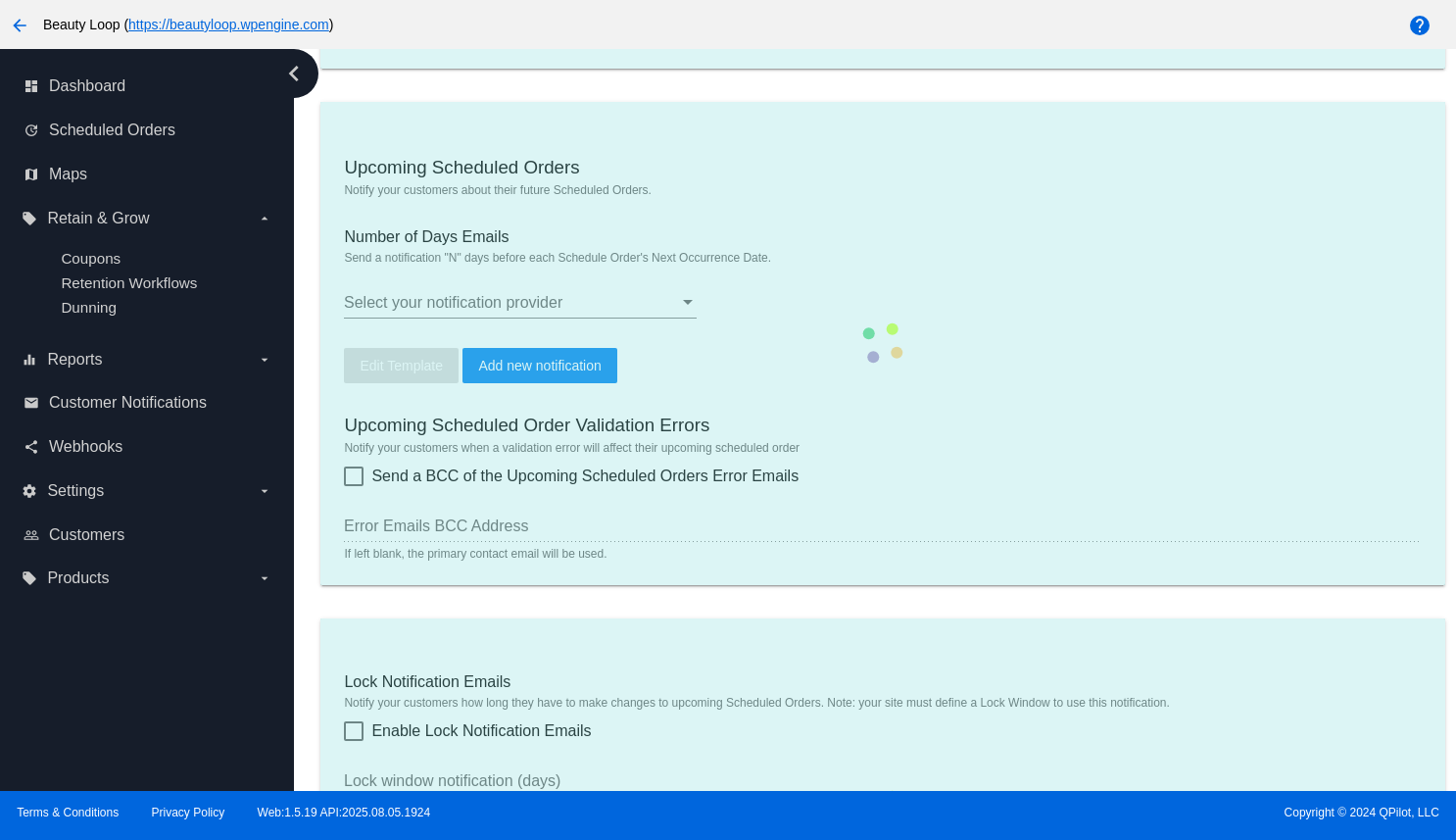 checkbox on "true" 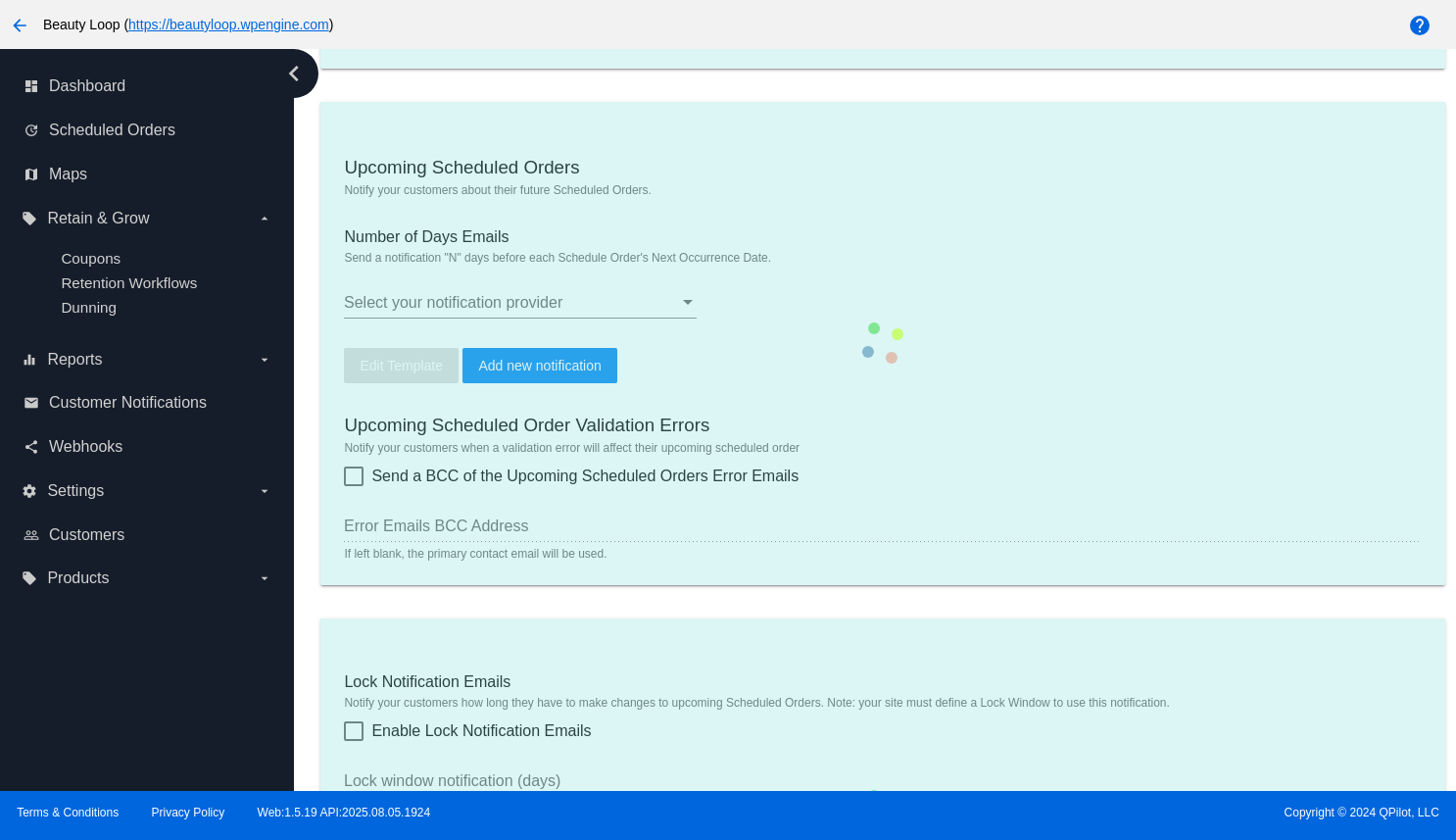 checkbox on "true" 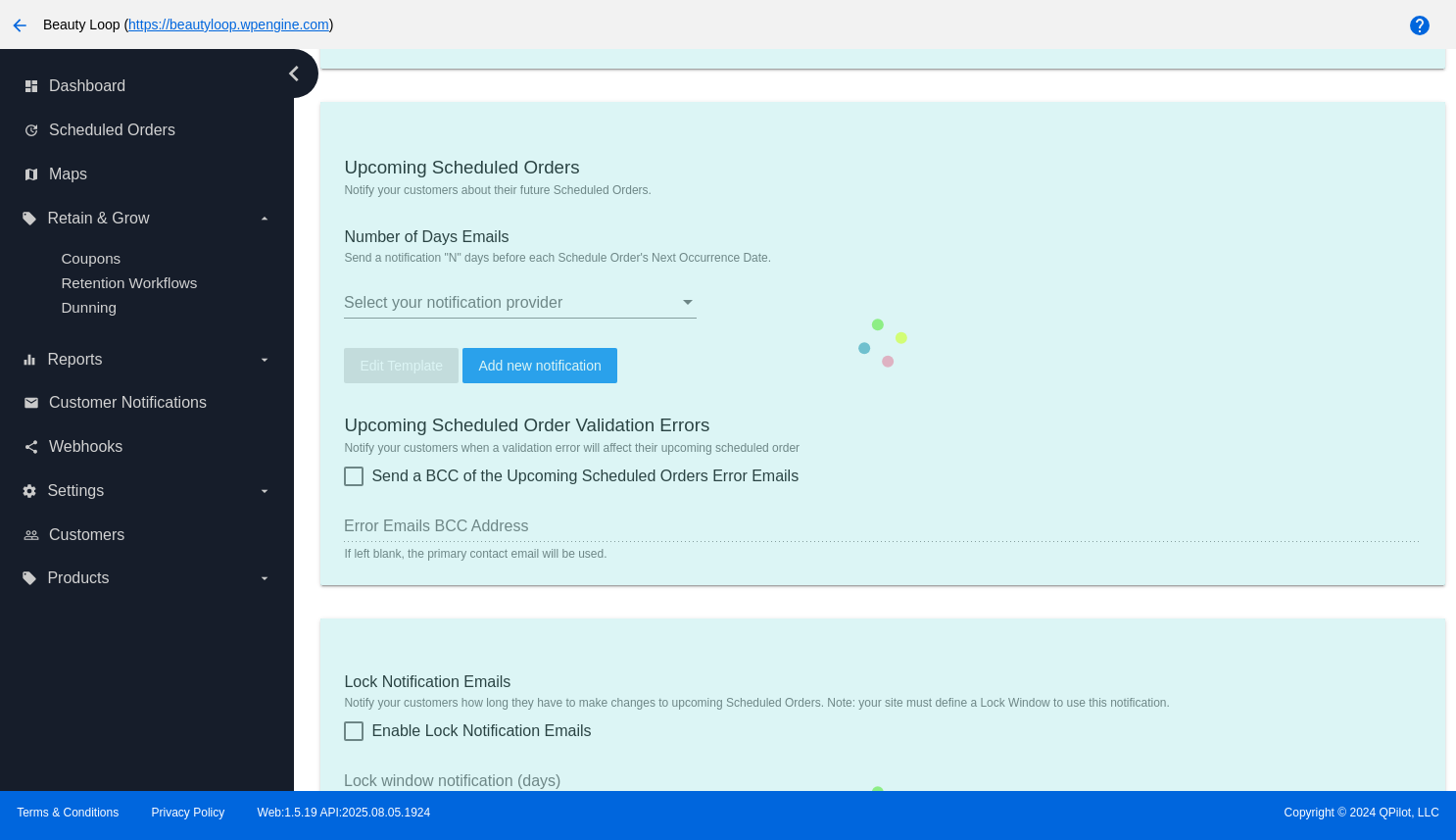 checkbox on "true" 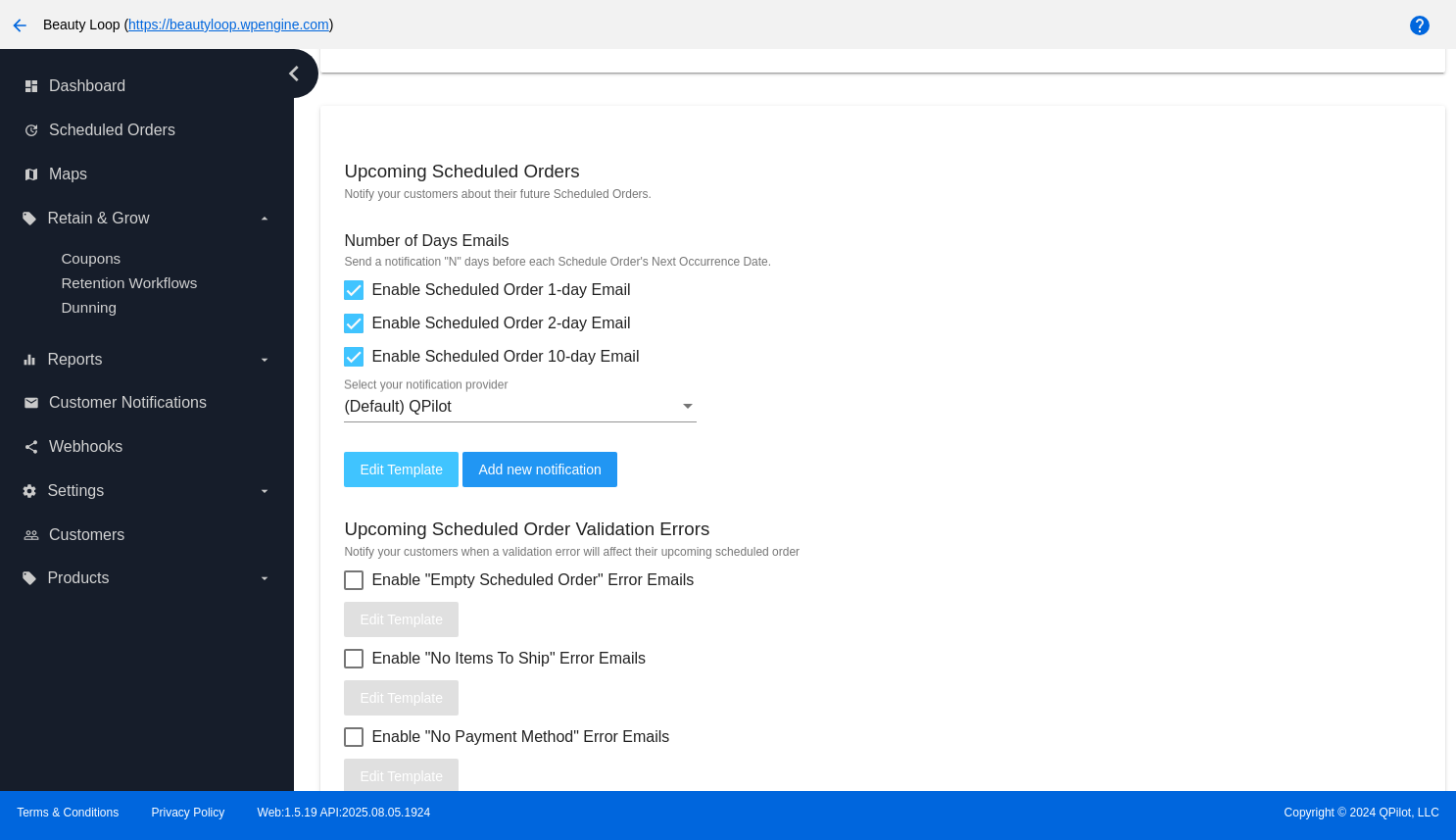 scroll, scrollTop: 555, scrollLeft: 0, axis: vertical 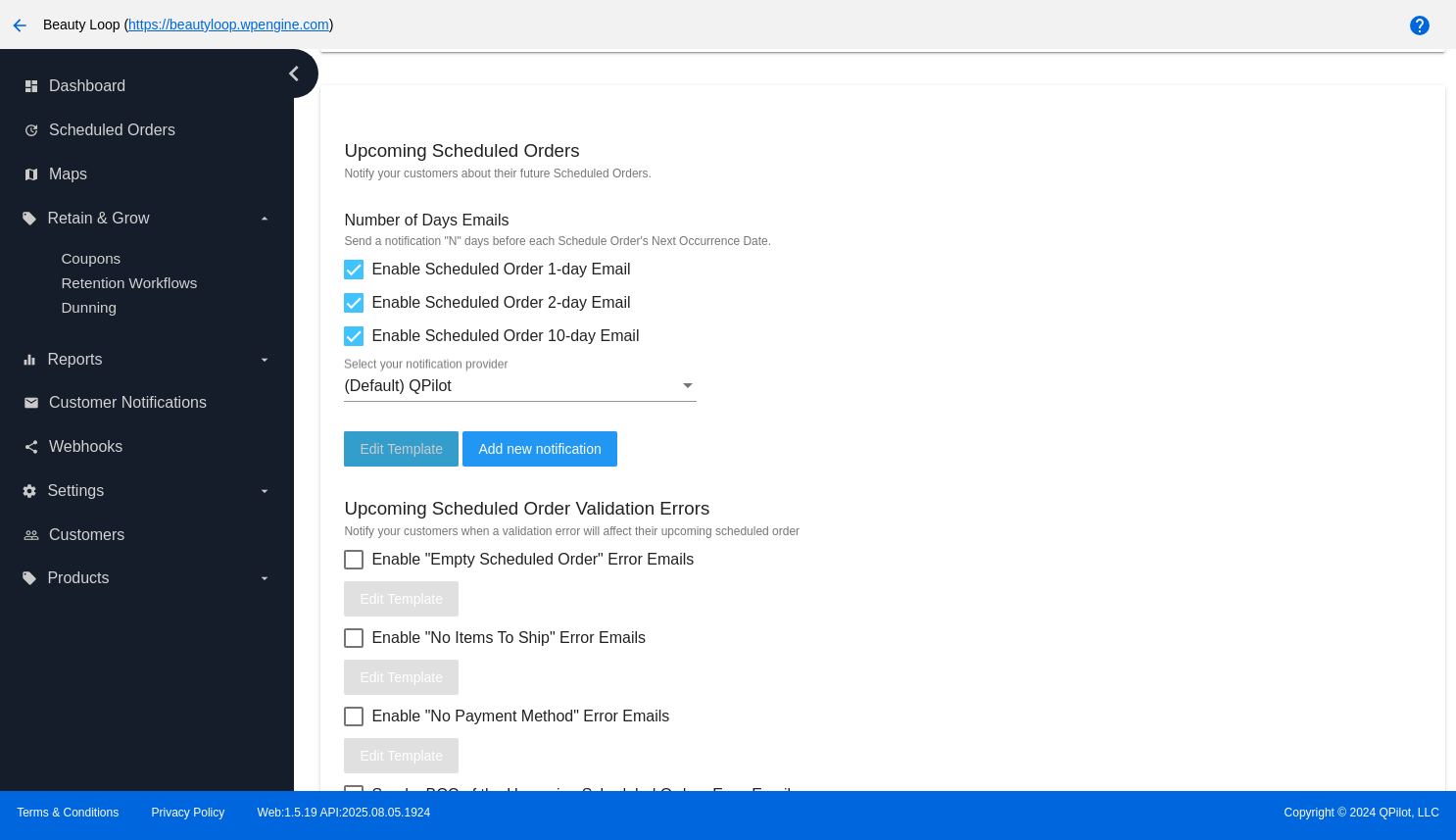 click on "Edit Template" 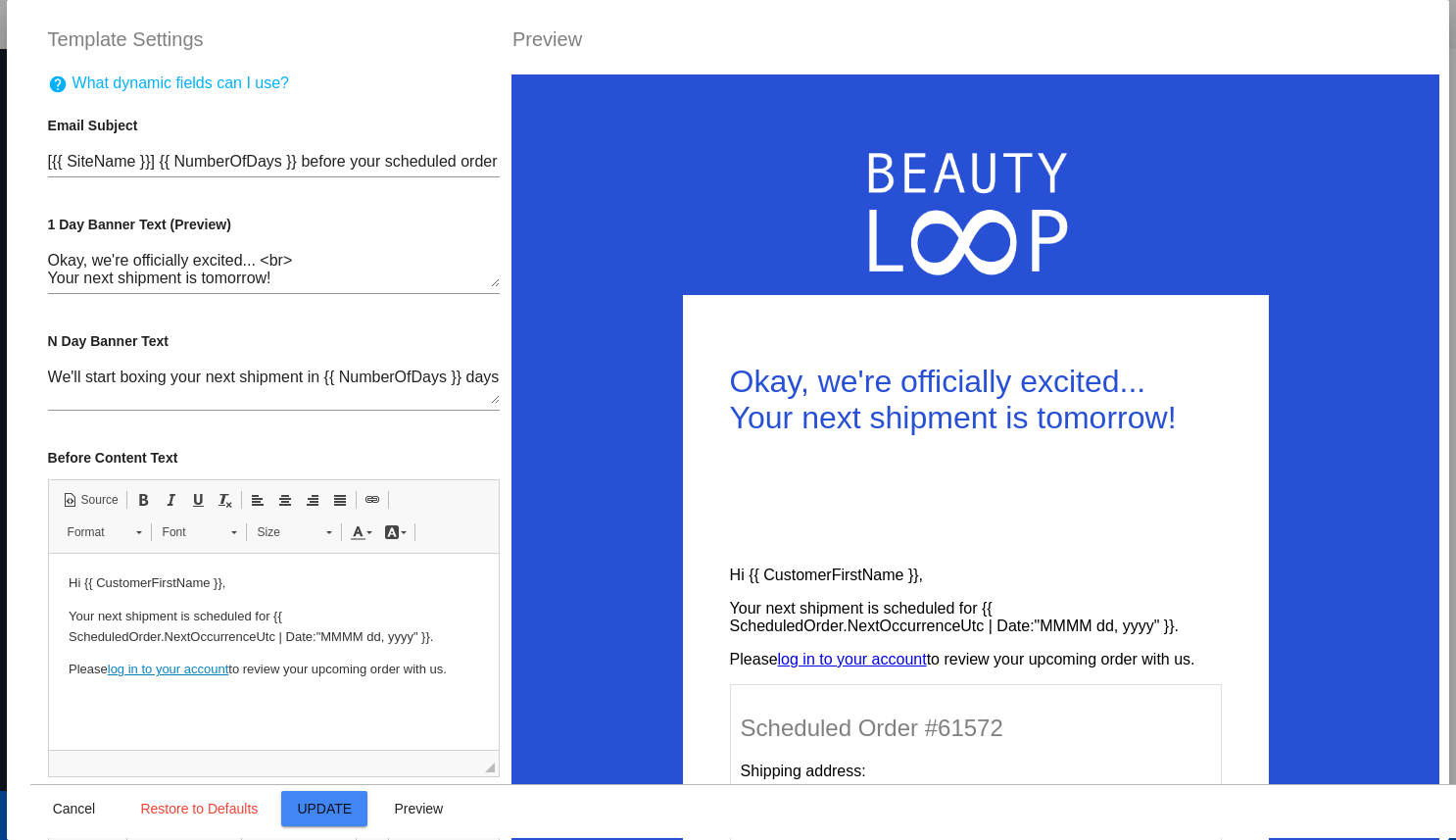 scroll, scrollTop: 0, scrollLeft: 0, axis: both 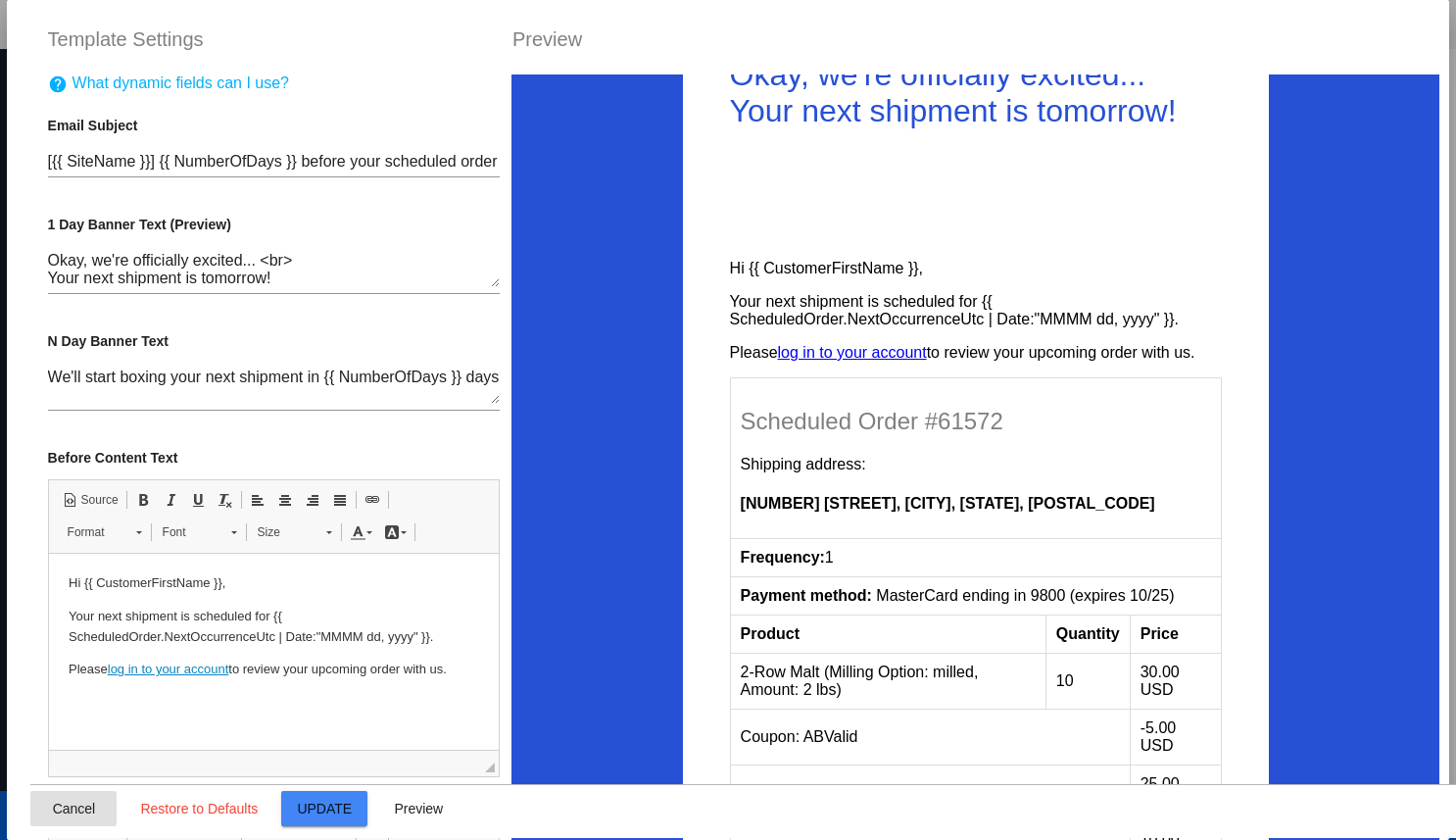 click on "Cancel" 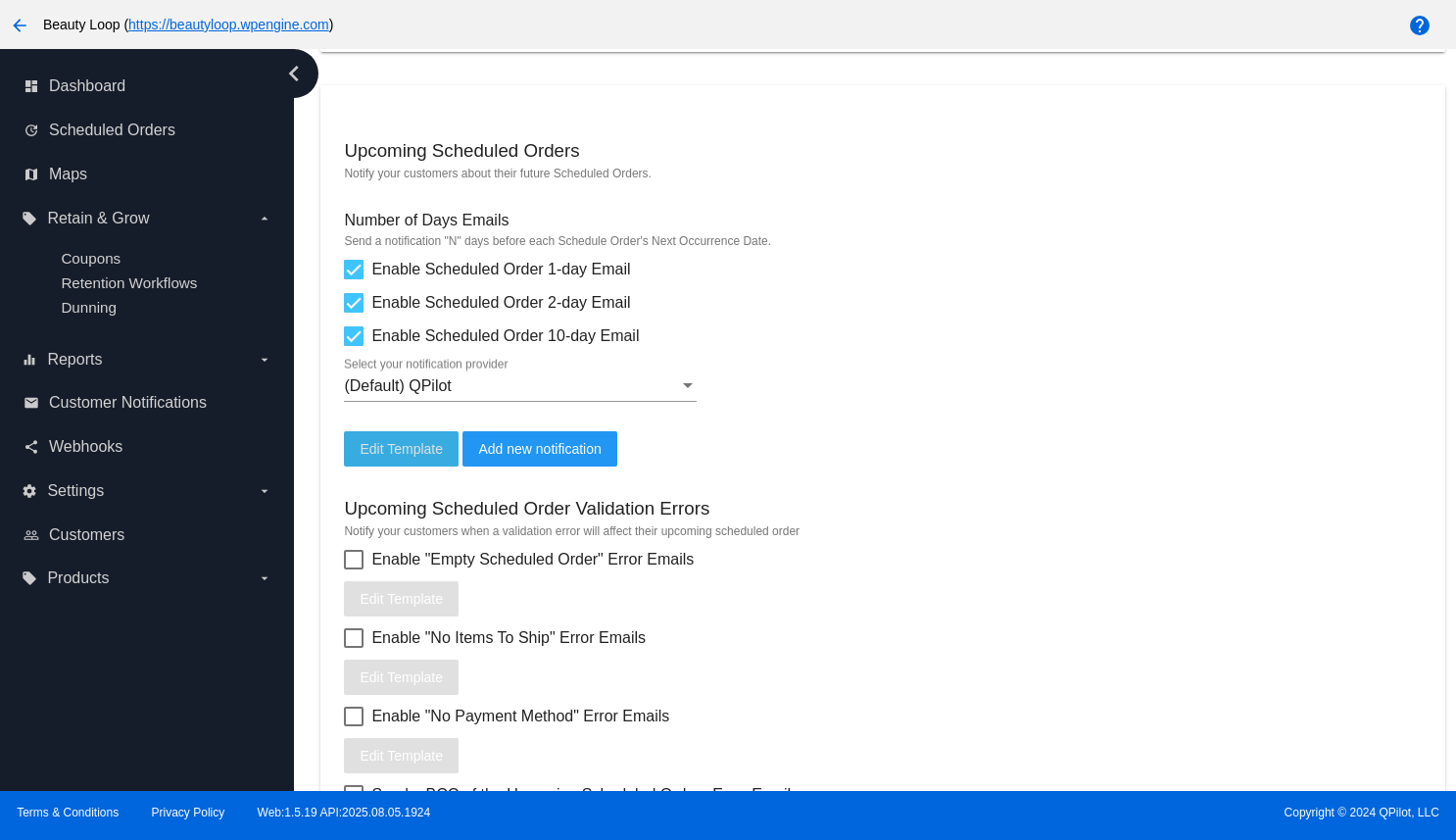 click on "chevron_left" at bounding box center [294, 74] 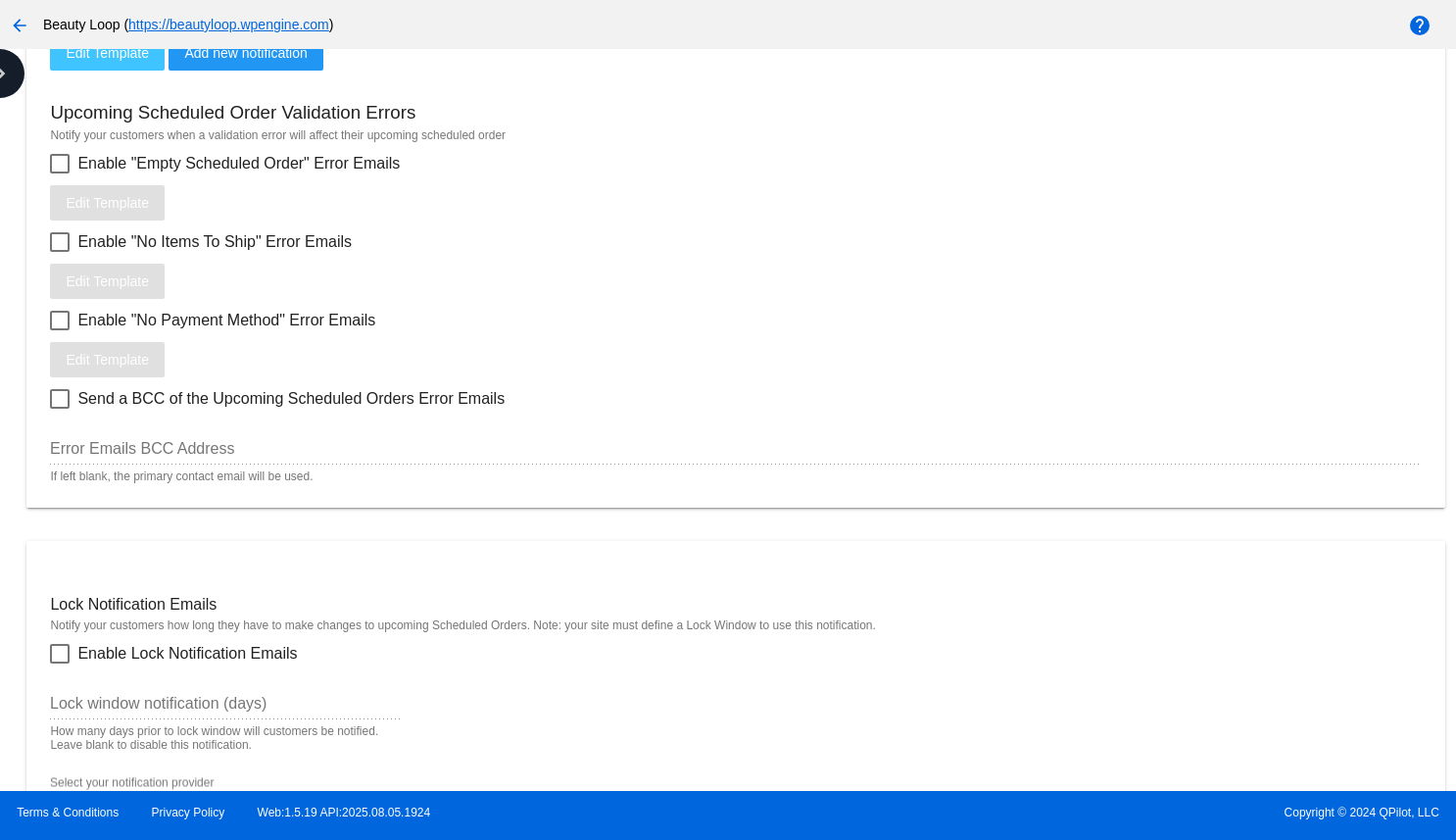 scroll, scrollTop: 1032, scrollLeft: 0, axis: vertical 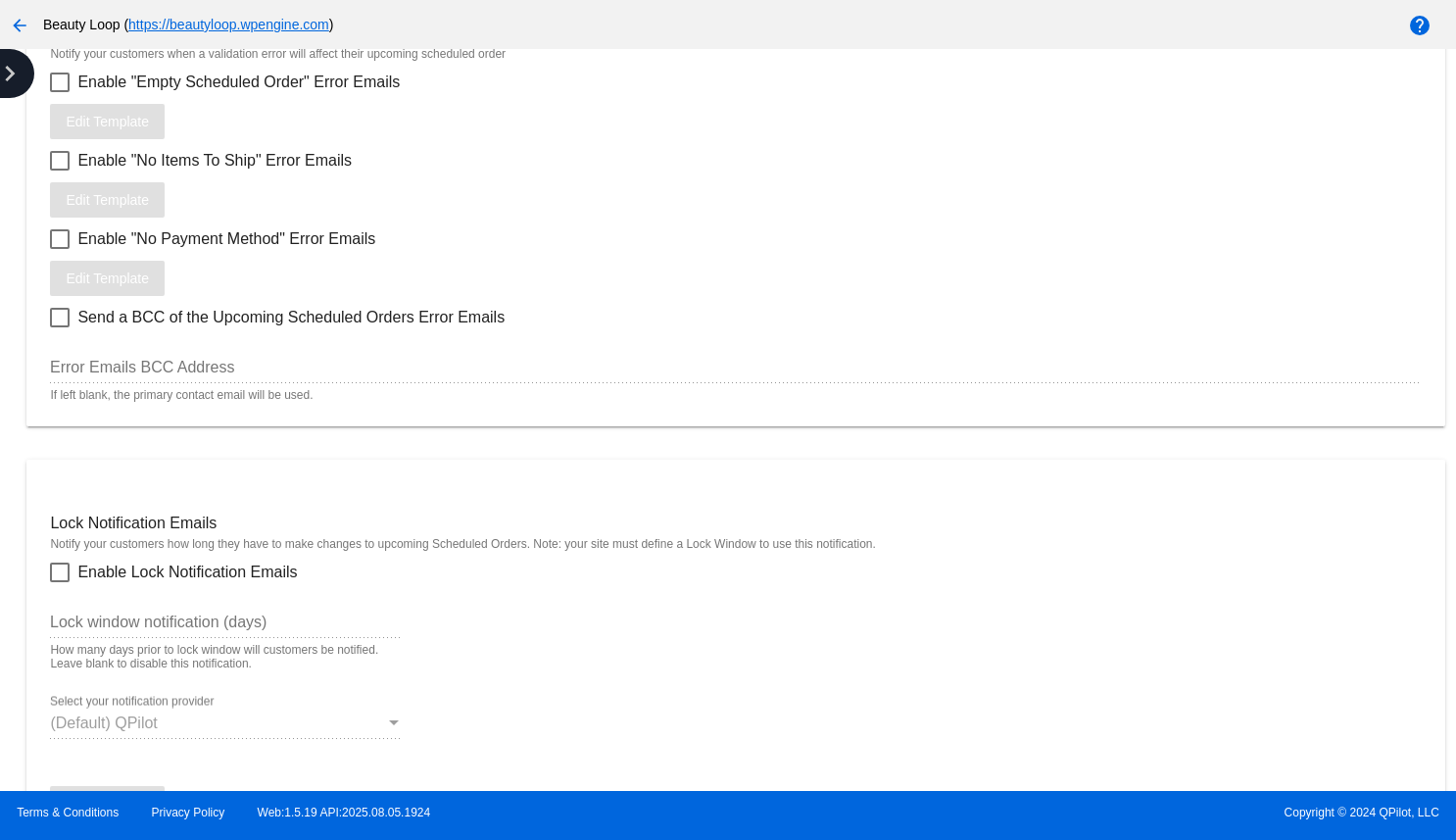 click on "chevron_right" at bounding box center (10, 74) 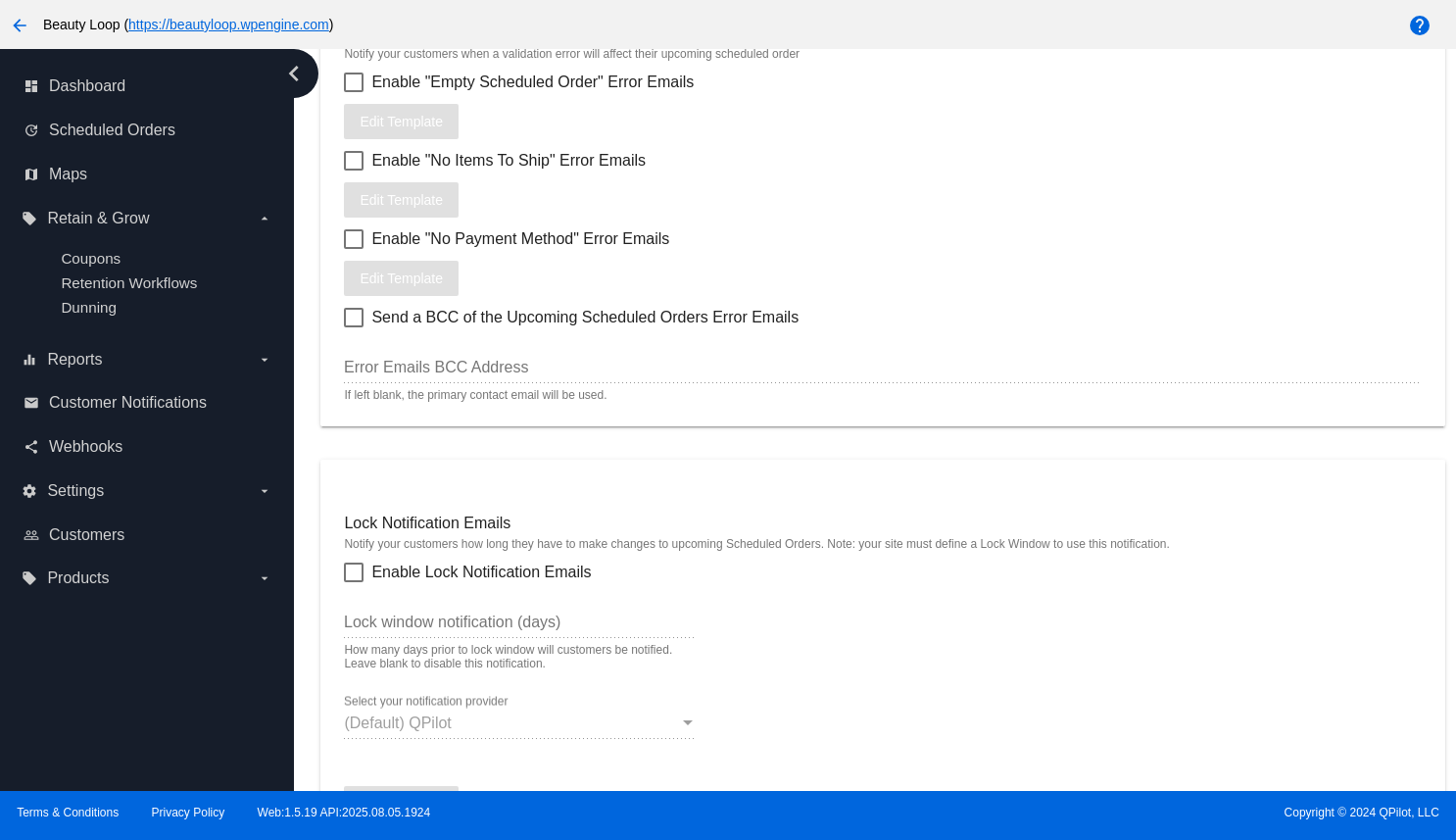 click on "arrow_back" at bounding box center [20, 25] 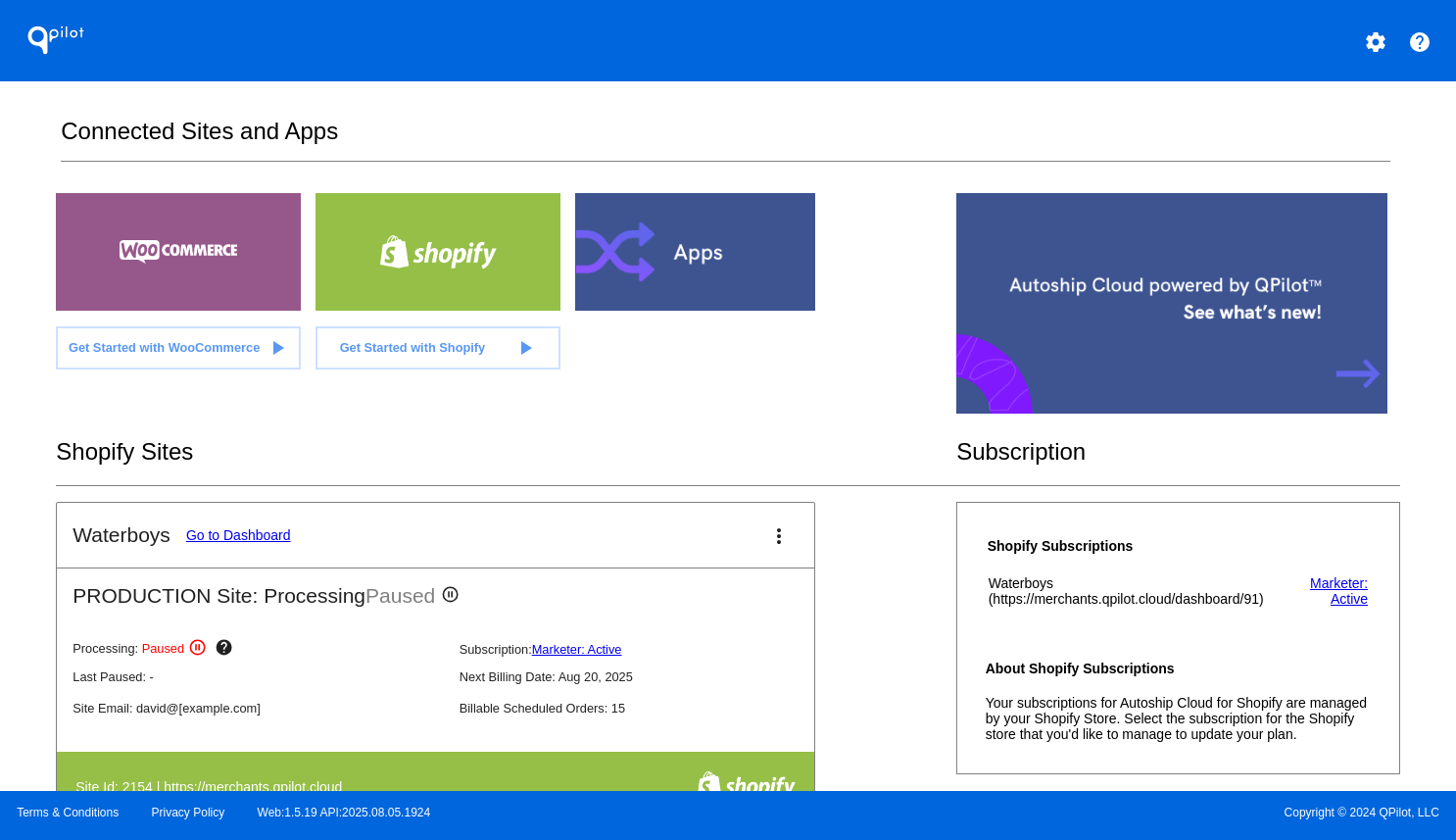 scroll, scrollTop: 0, scrollLeft: 0, axis: both 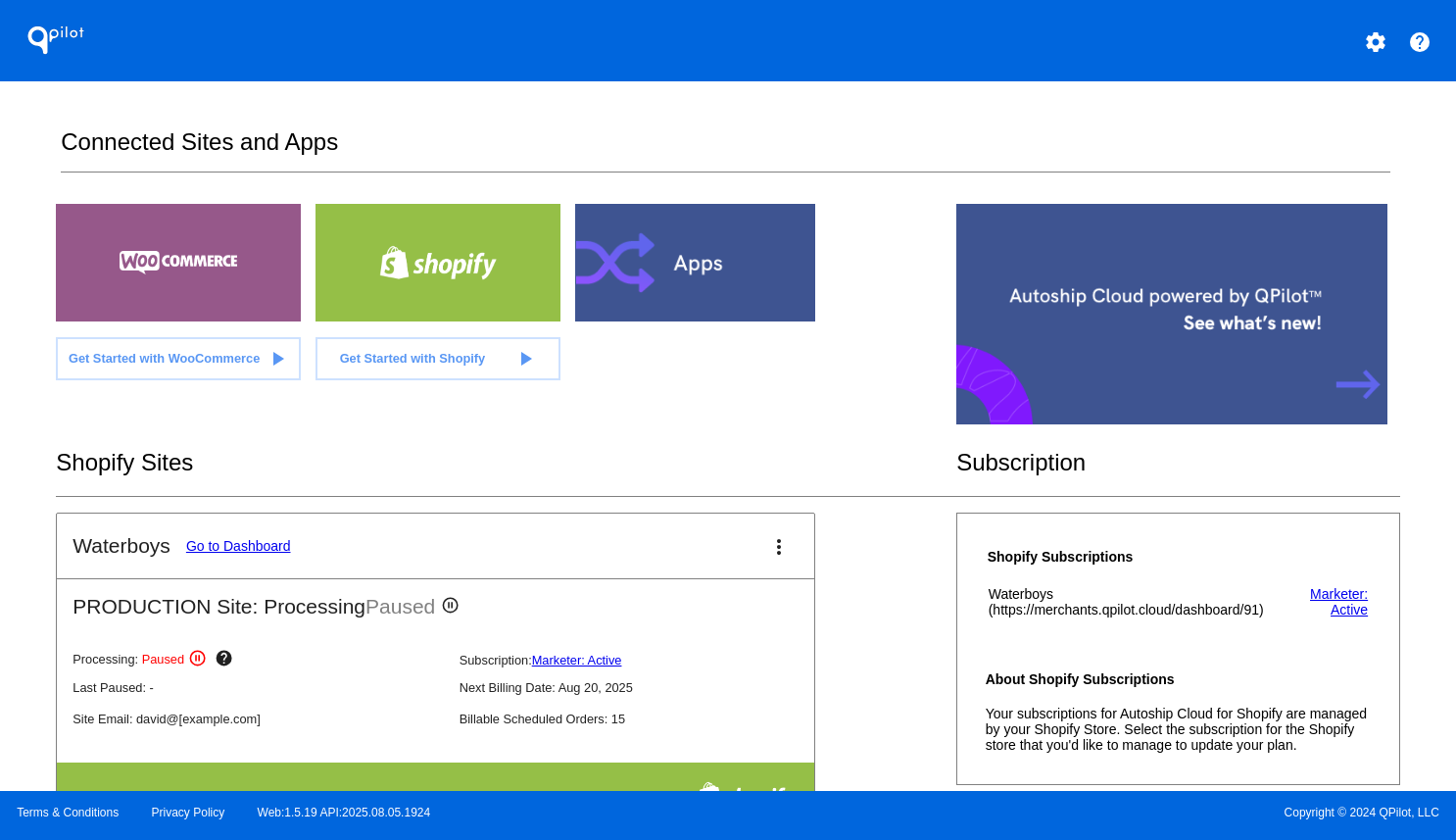 click on "Connected Sites and Apps" at bounding box center (725, 150) 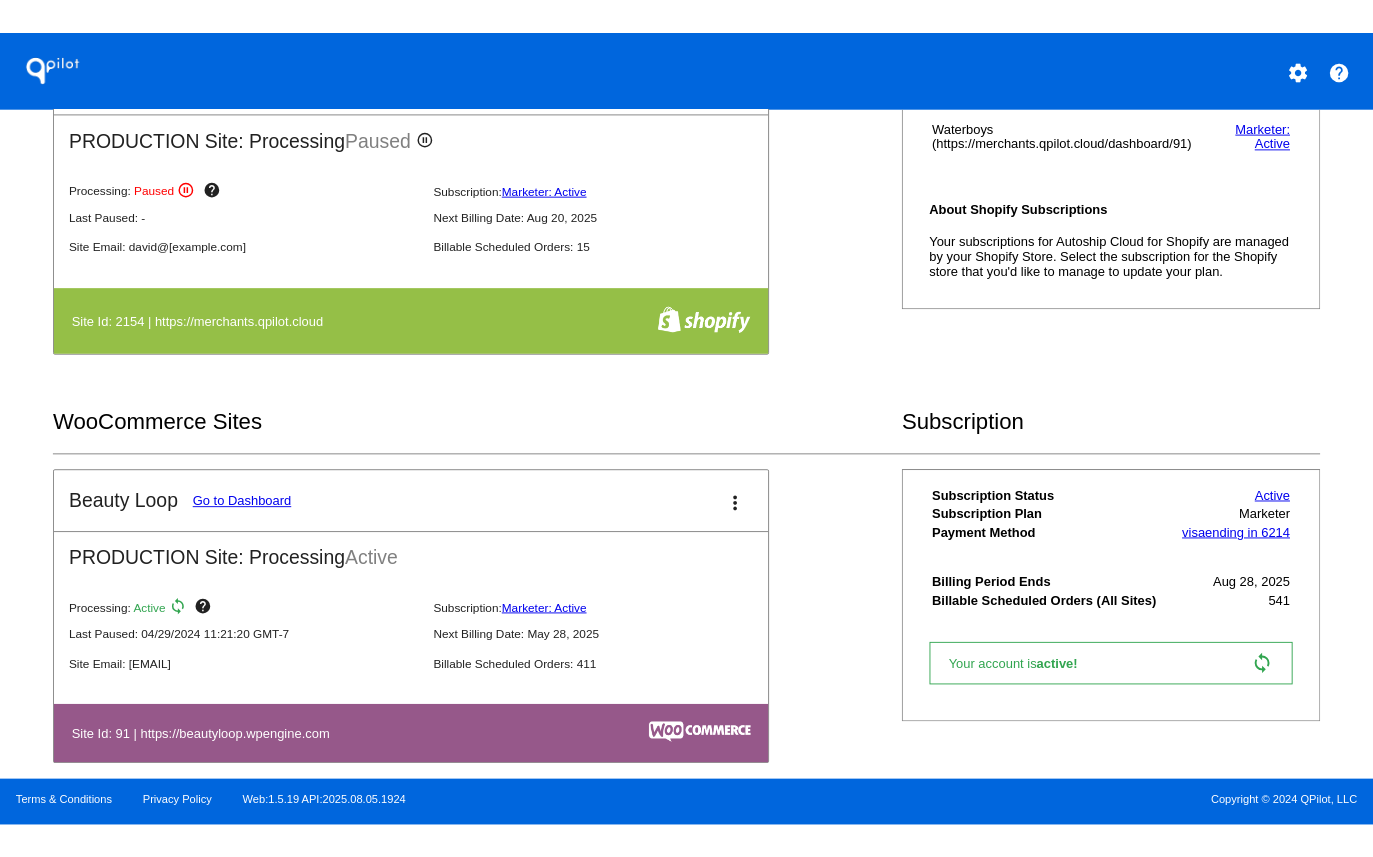 scroll, scrollTop: 686, scrollLeft: 0, axis: vertical 